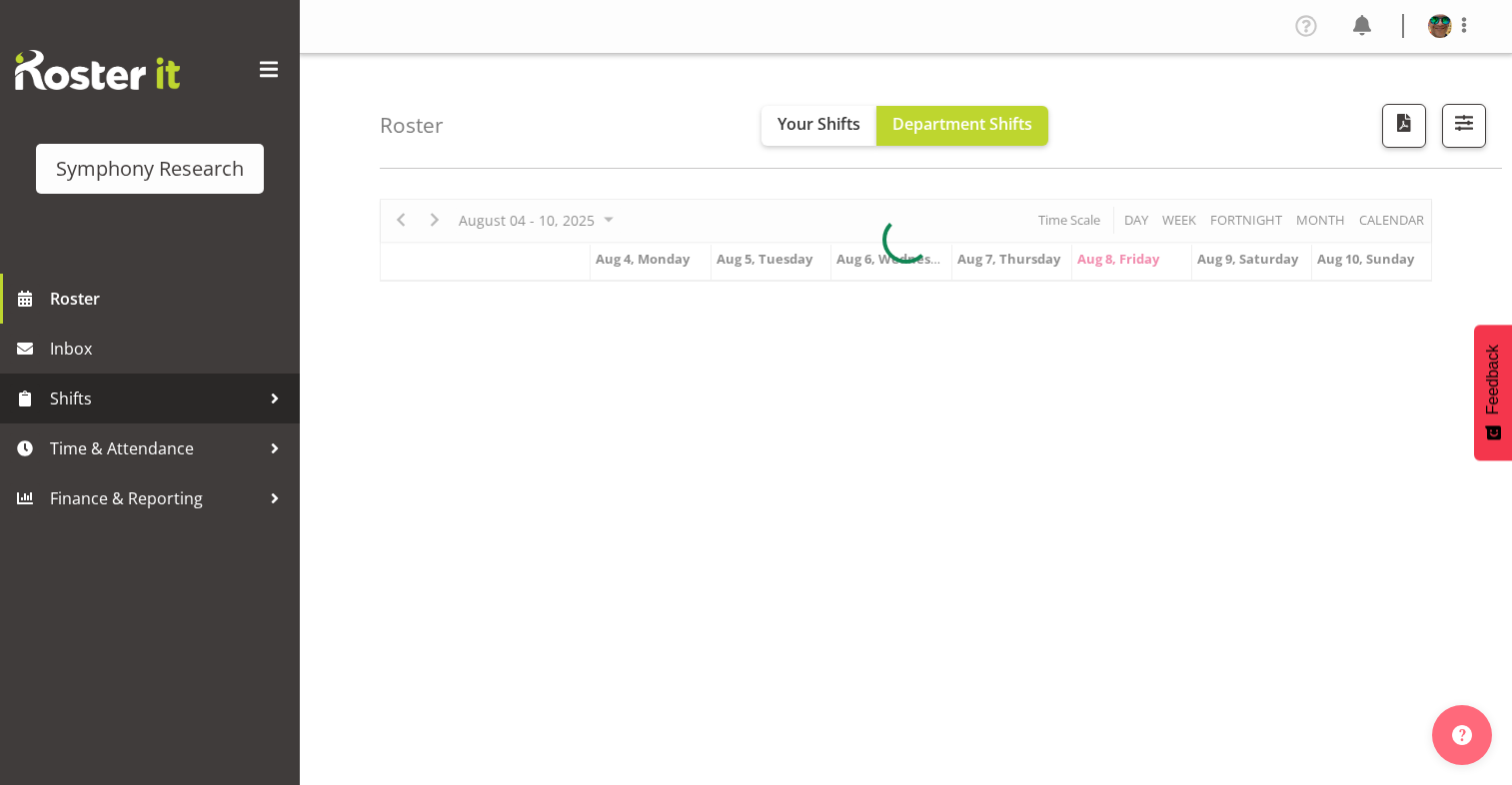 scroll, scrollTop: 0, scrollLeft: 0, axis: both 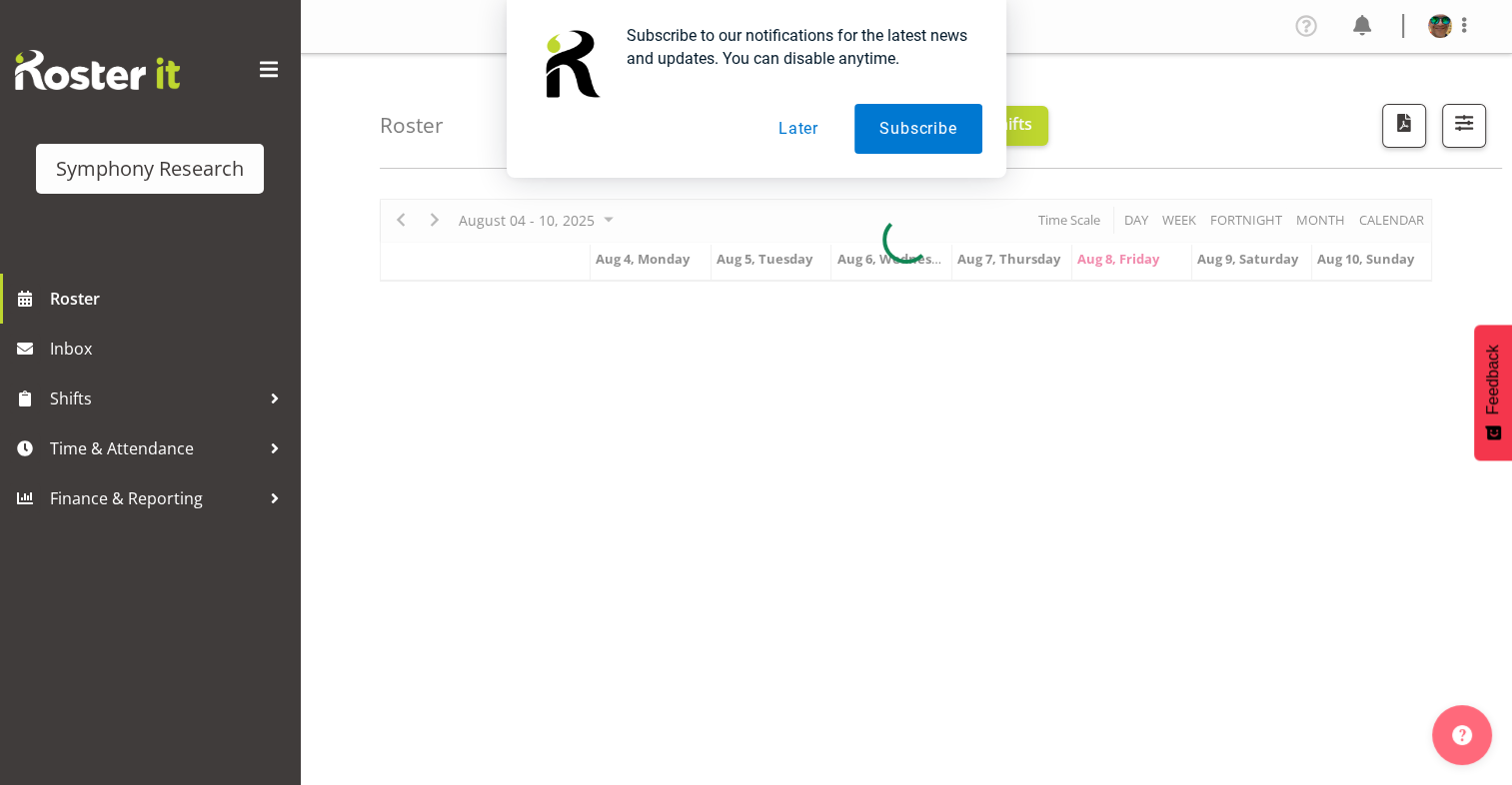 click on "Later" at bounding box center [798, 129] 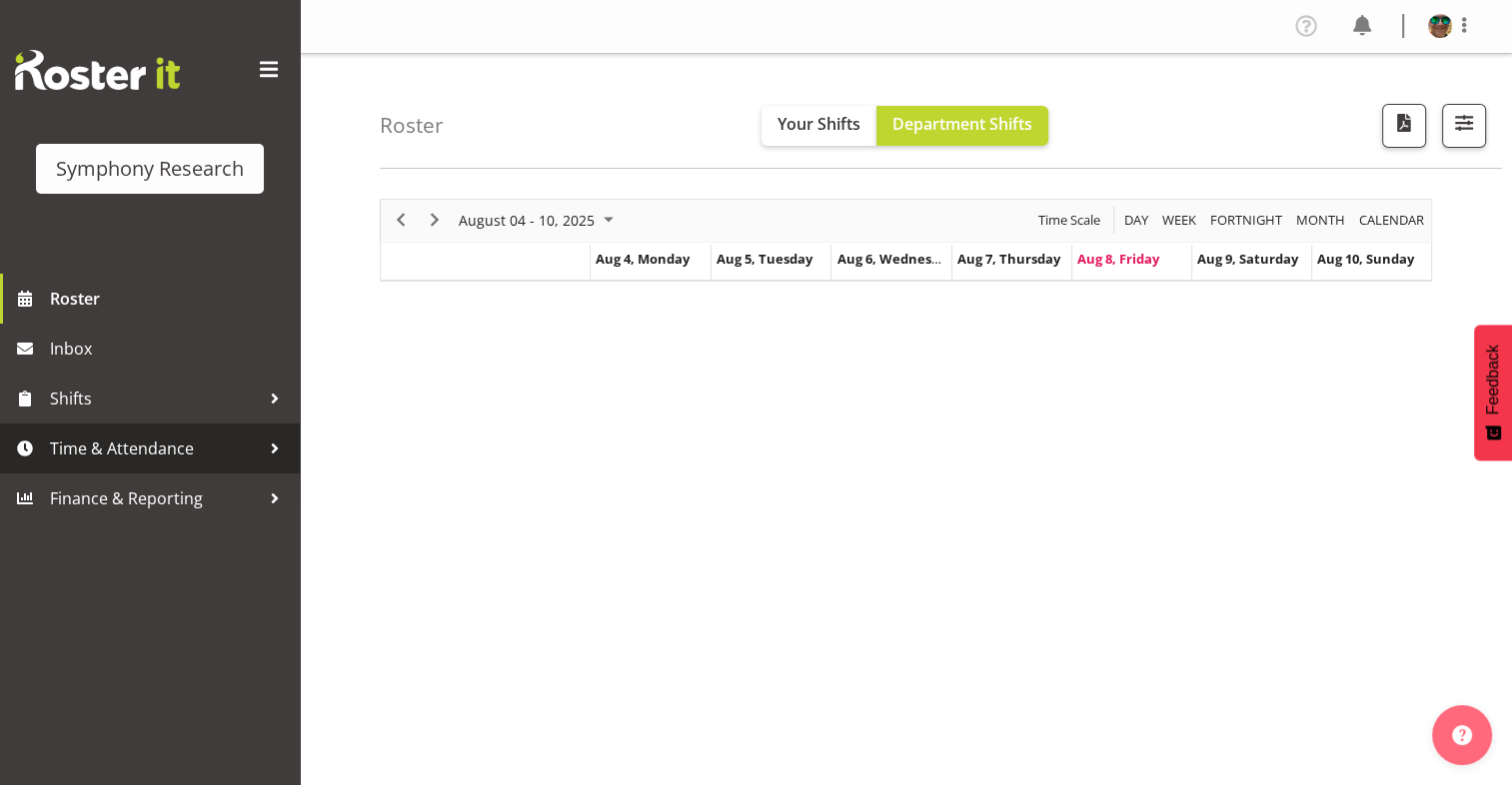 click on "Time & Attendance" at bounding box center [155, 448] 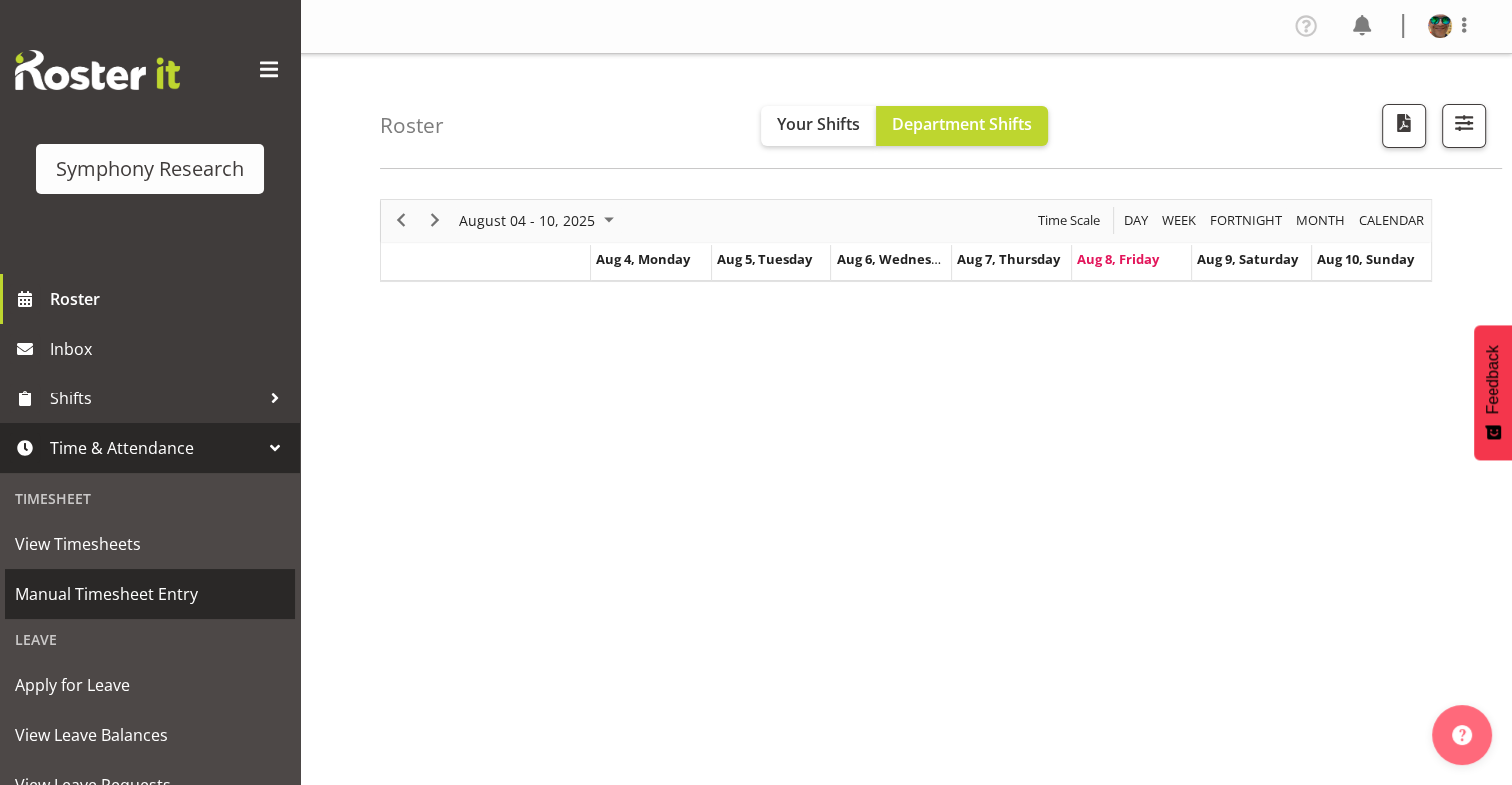 click on "Manual Timesheet Entry" at bounding box center (150, 594) 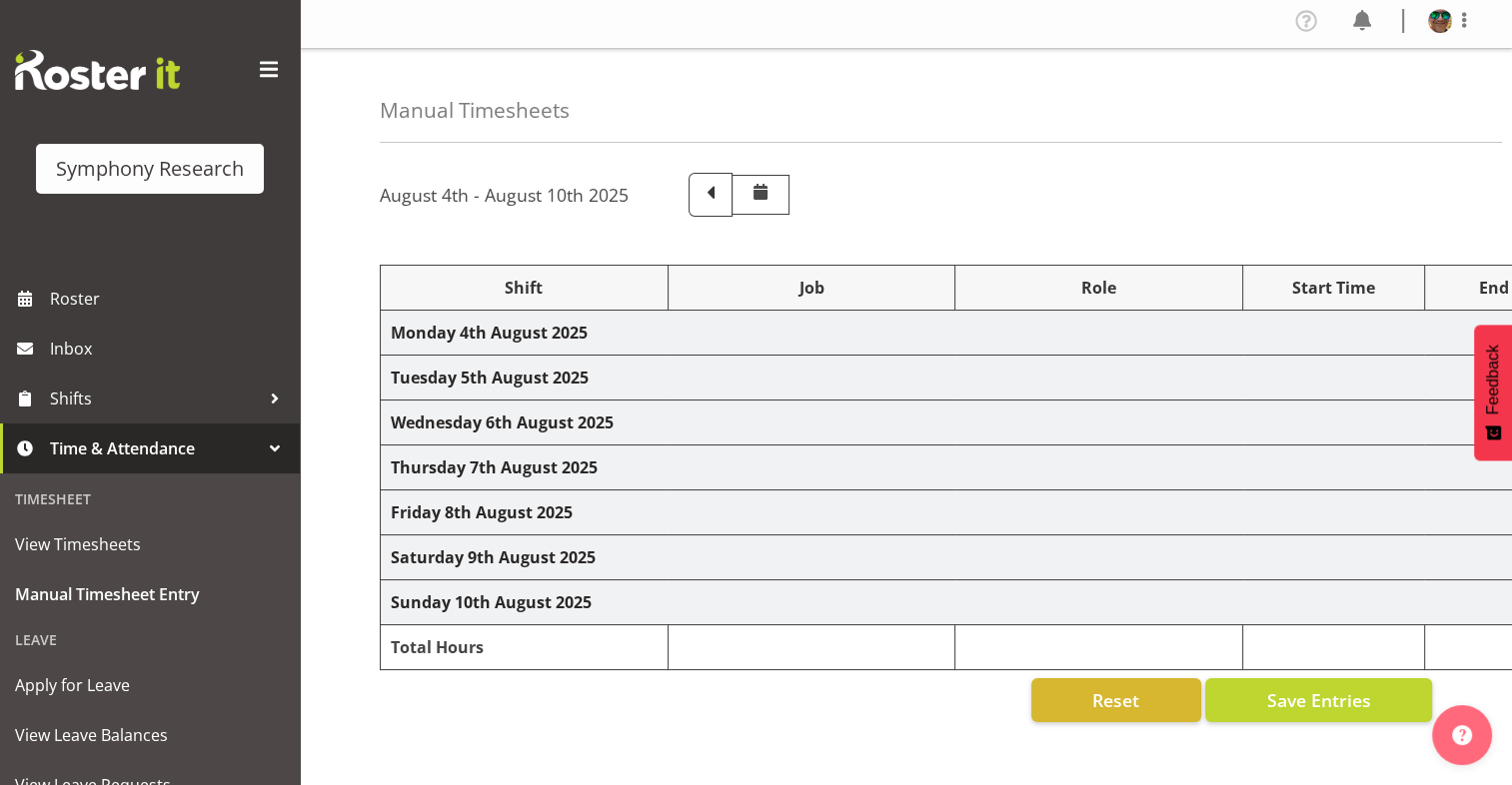 scroll, scrollTop: 192, scrollLeft: 0, axis: vertical 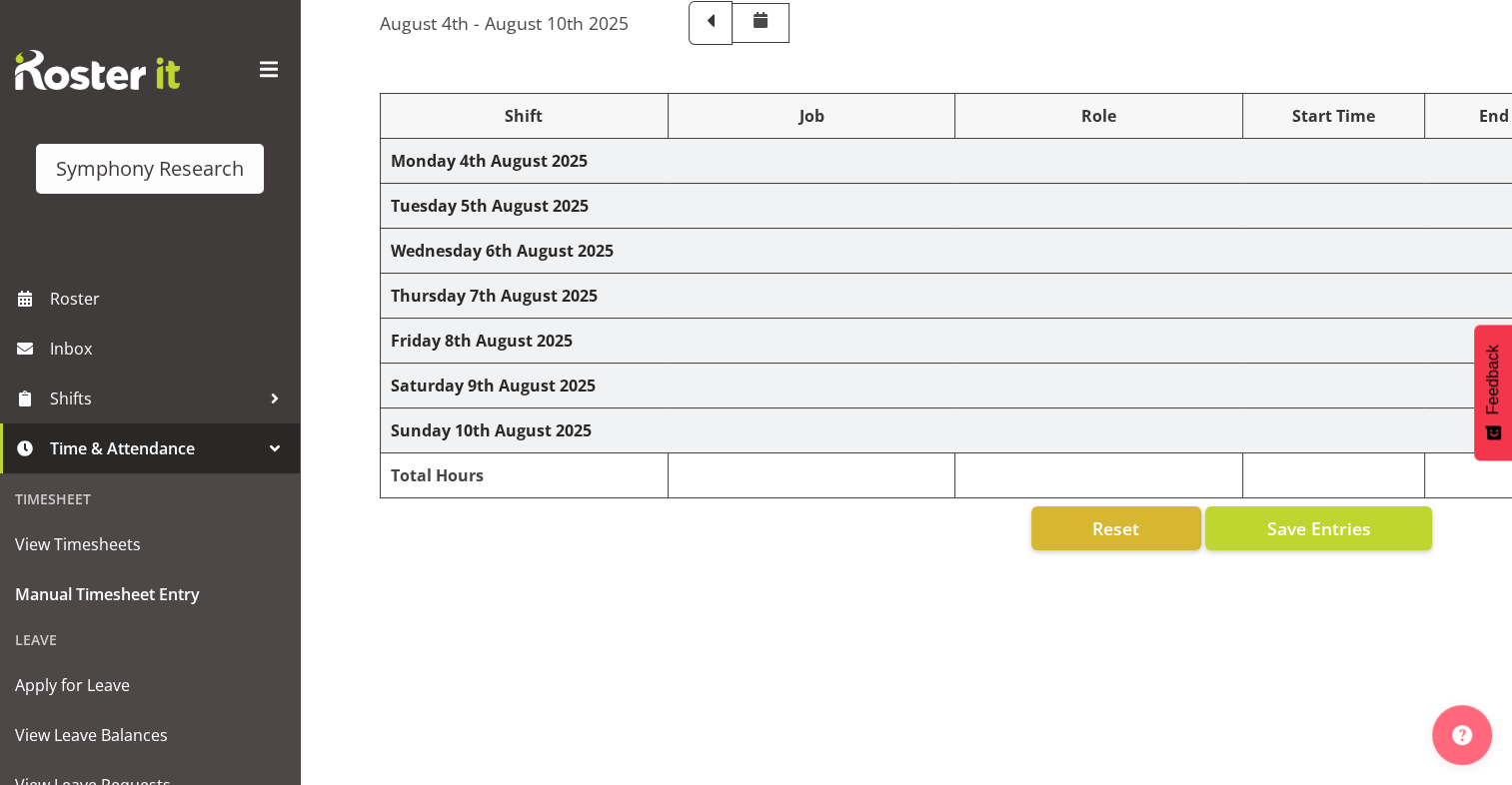 select on "4583" 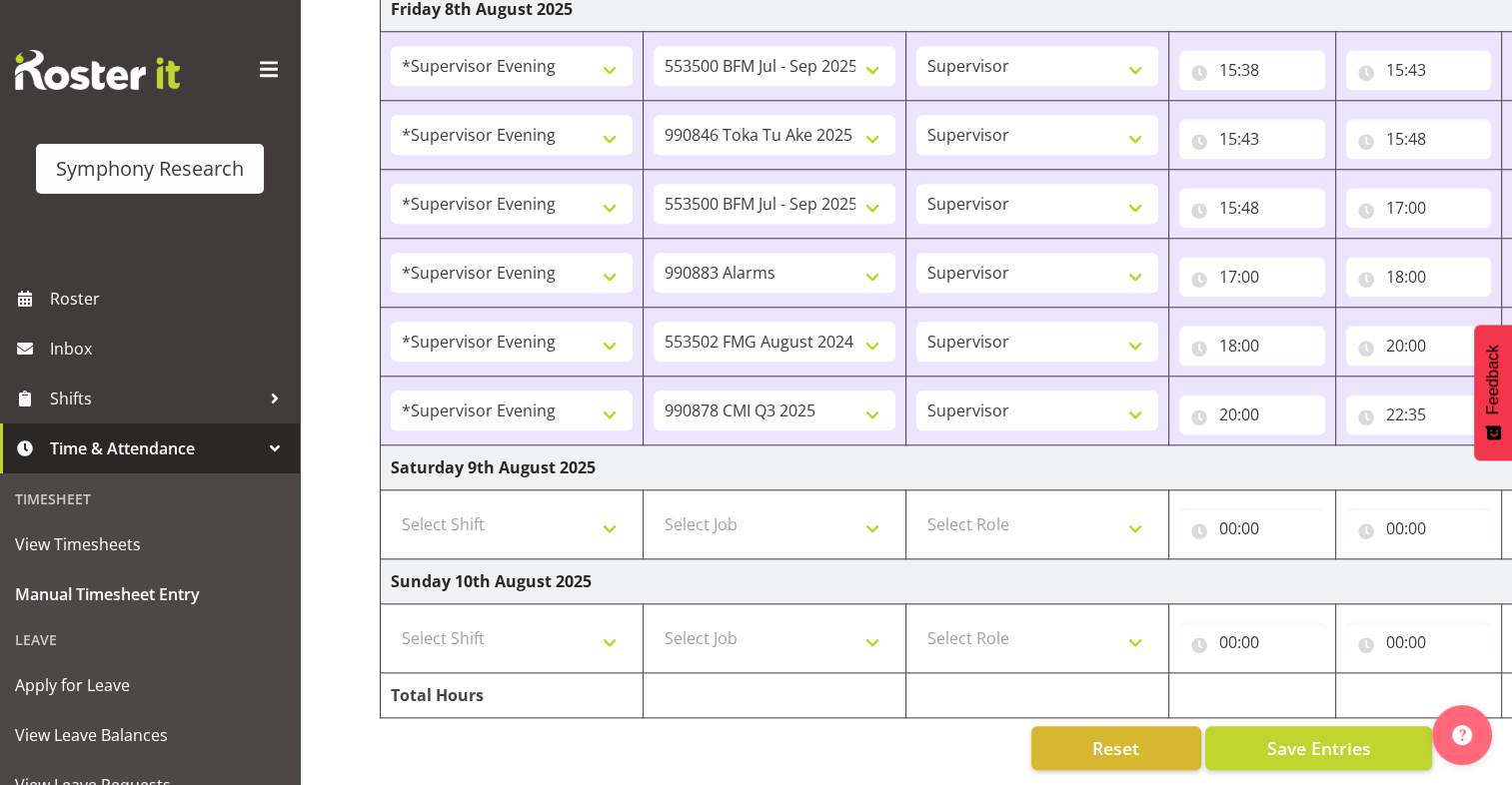 scroll, scrollTop: 1962, scrollLeft: 0, axis: vertical 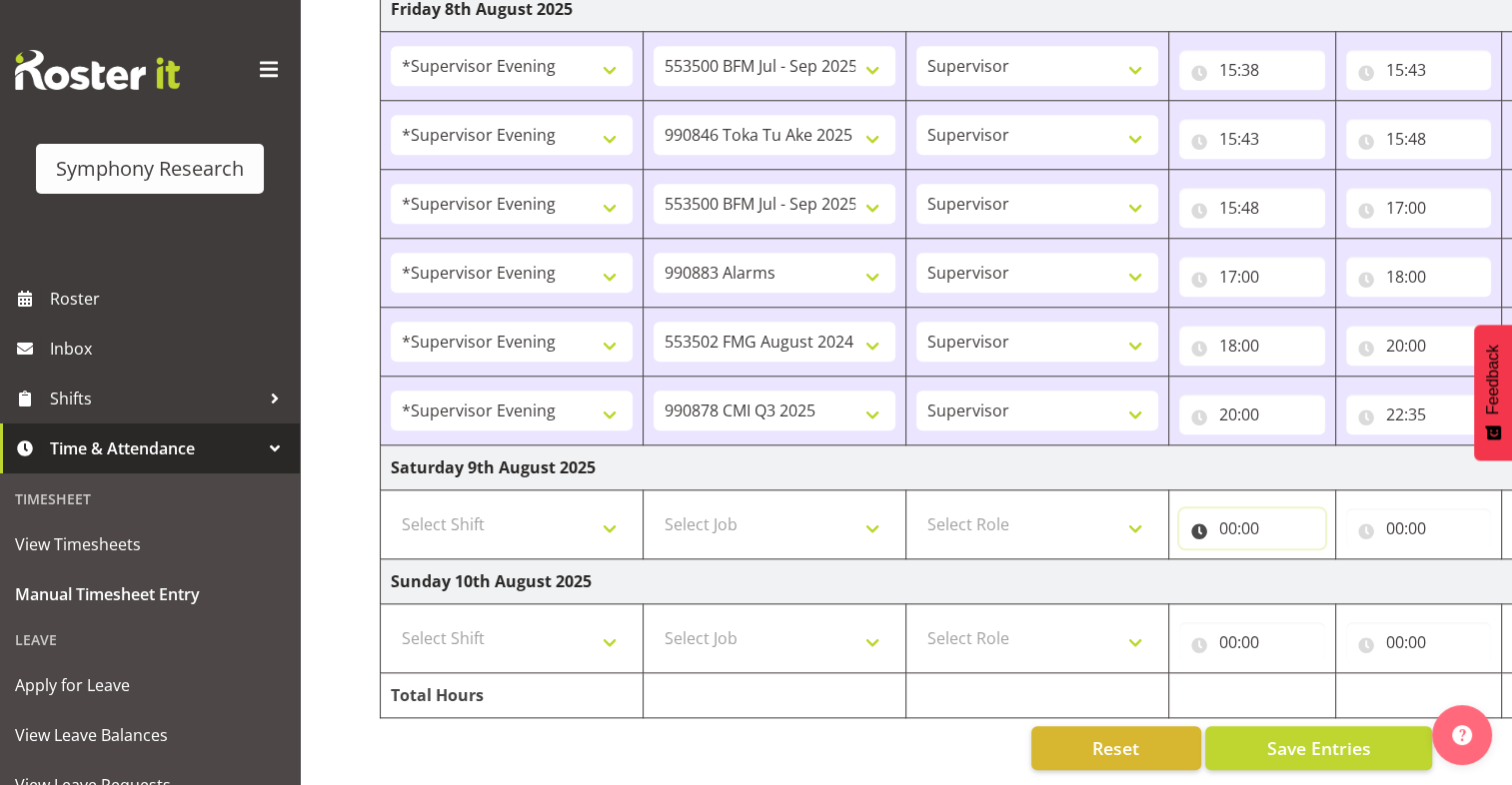 click on "00:00" at bounding box center [1252, 528] 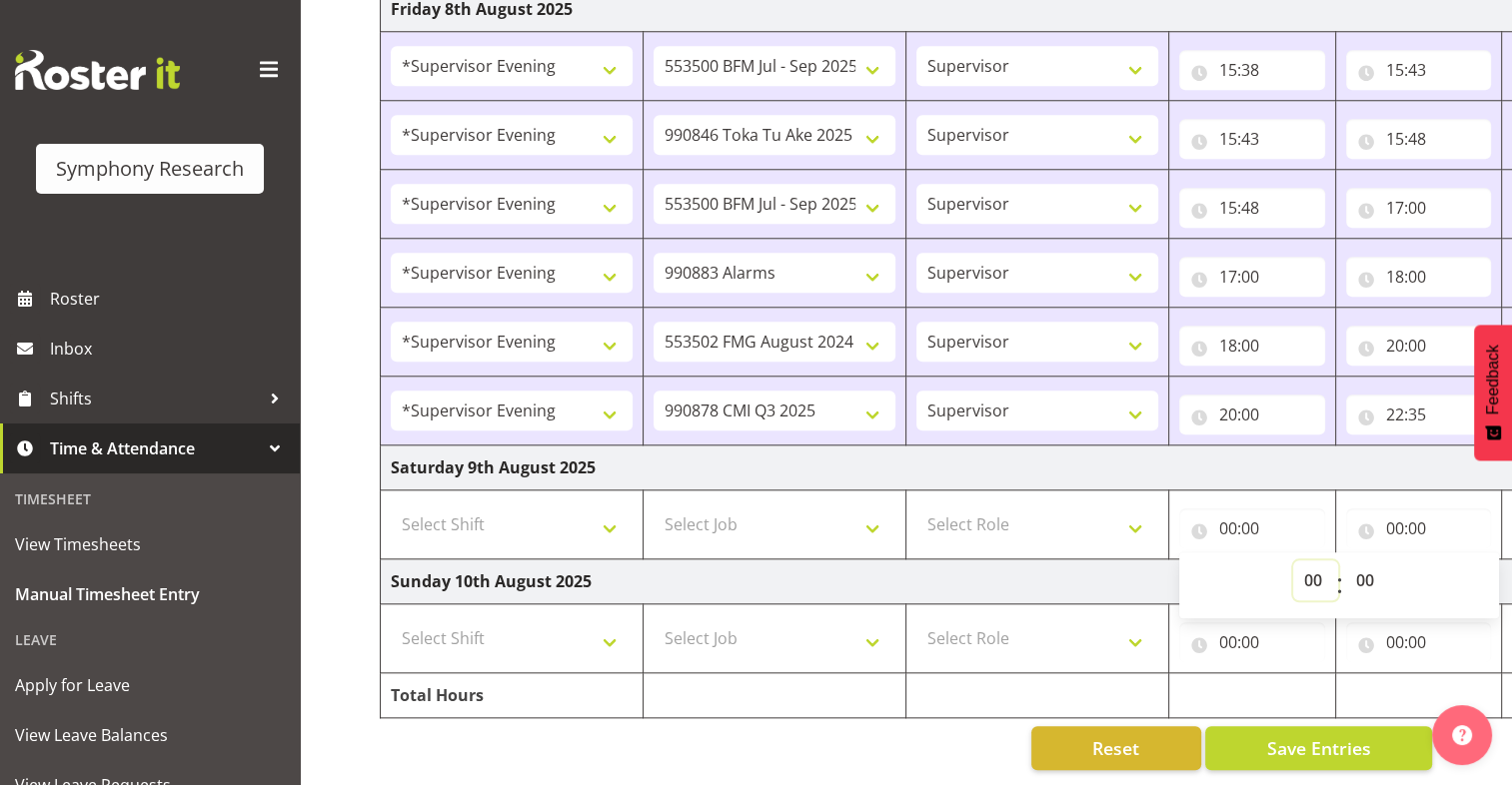 click on "00   01   02   03   04   05   06   07   08   09   10   11   12   13   14   15   16   17   18   19   20   21   22   23" at bounding box center (1315, 580) 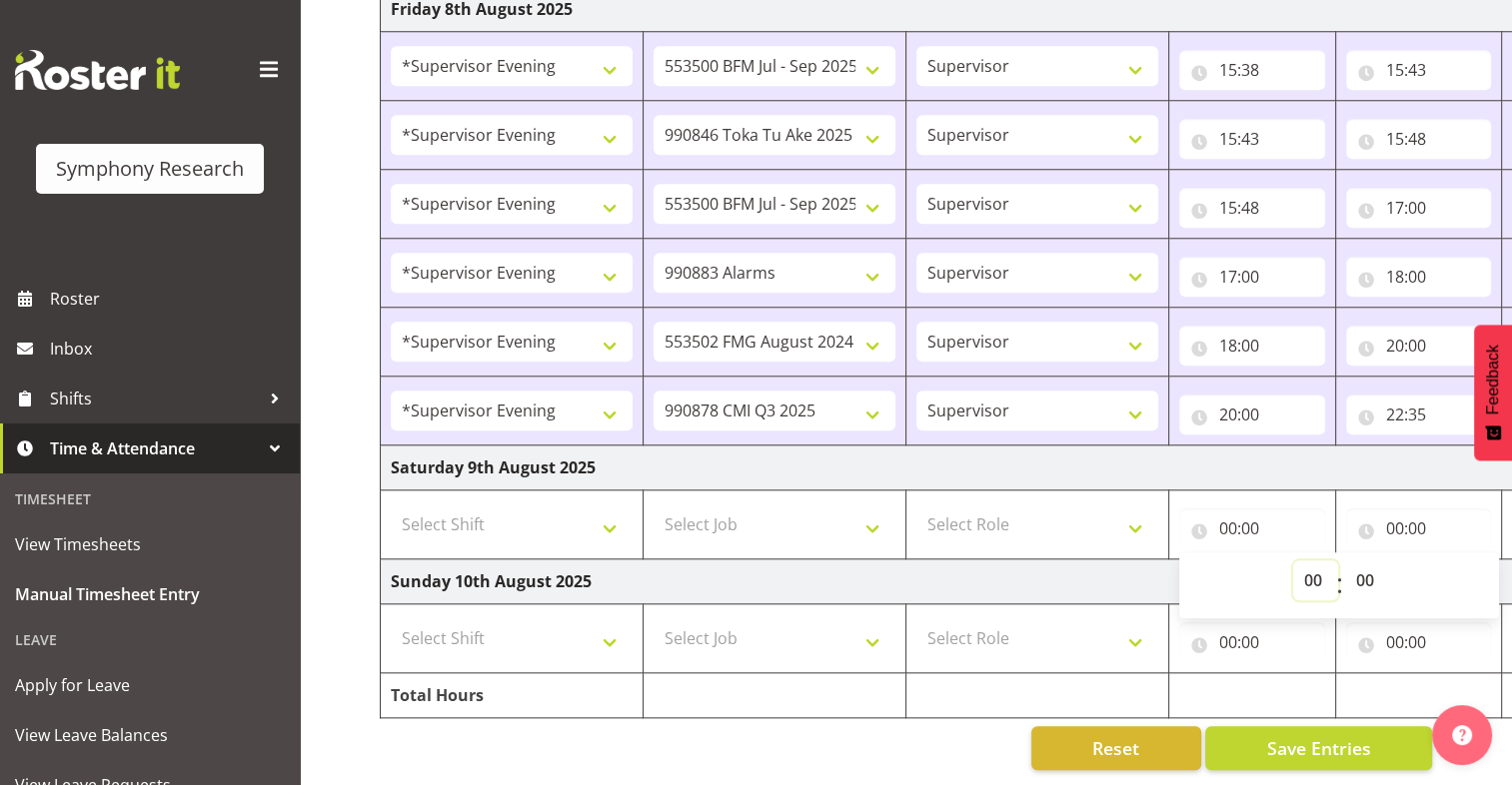 select on "11" 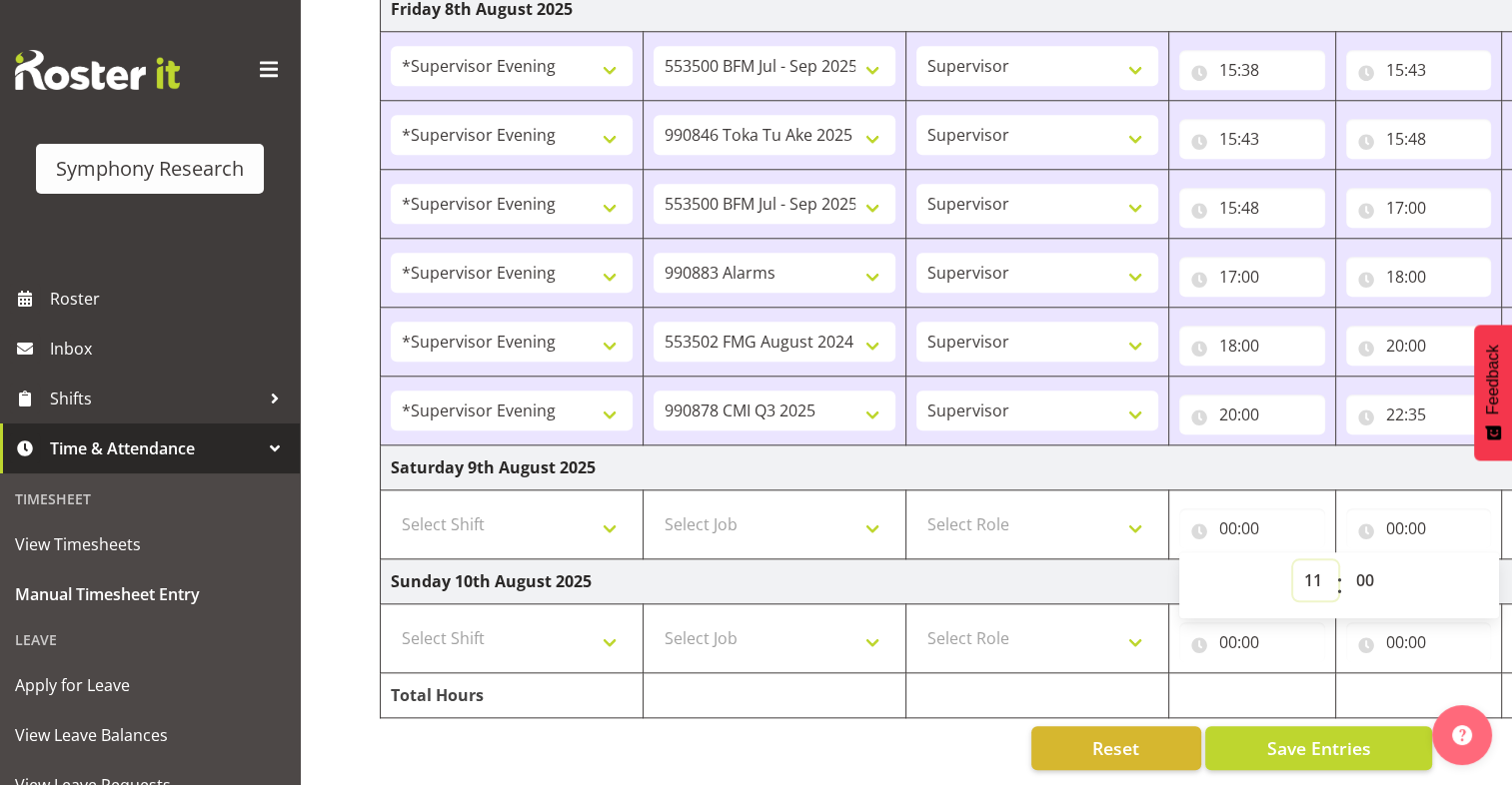 click on "00   01   02   03   04   05   06   07   08   09   10   11   12   13   14   15   16   17   18   19   20   21   22   23" at bounding box center [1315, 580] 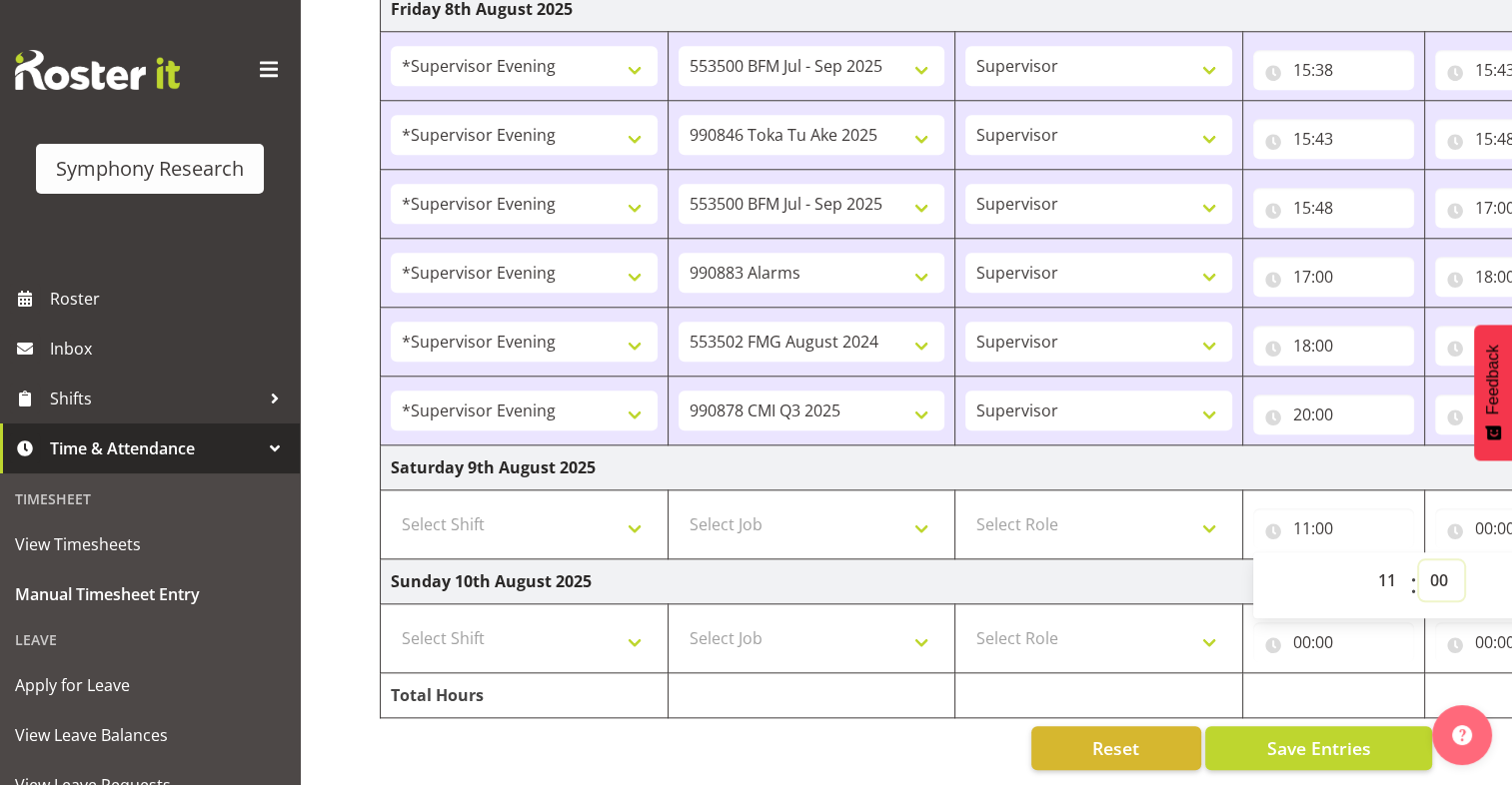 click on "00   01   02   03   04   05   06   07   08   09   10   11   12   13   14   15   16   17   18   19   20   21   22   23   24   25   26   27   28   29   30   31   32   33   34   35   36   37   38   39   40   41   42   43   44   45   46   47   48   49   50   51   52   53   54   55   56   57   58   59" at bounding box center [1441, 580] 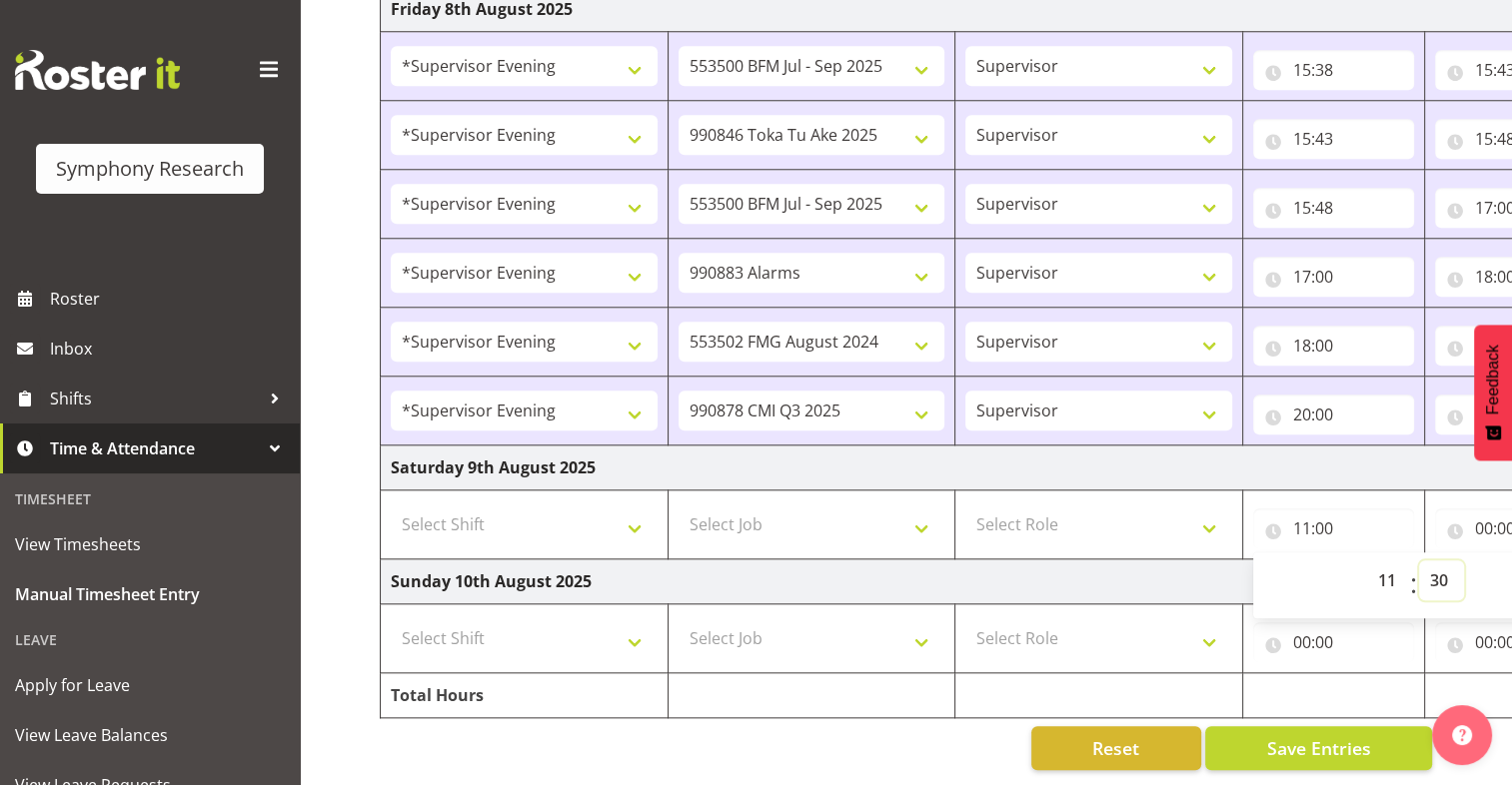 click on "00   01   02   03   04   05   06   07   08   09   10   11   12   13   14   15   16   17   18   19   20   21   22   23   24   25   26   27   28   29   30   31   32   33   34   35   36   37   38   39   40   41   42   43   44   45   46   47   48   49   50   51   52   53   54   55   56   57   58   59" at bounding box center (1441, 580) 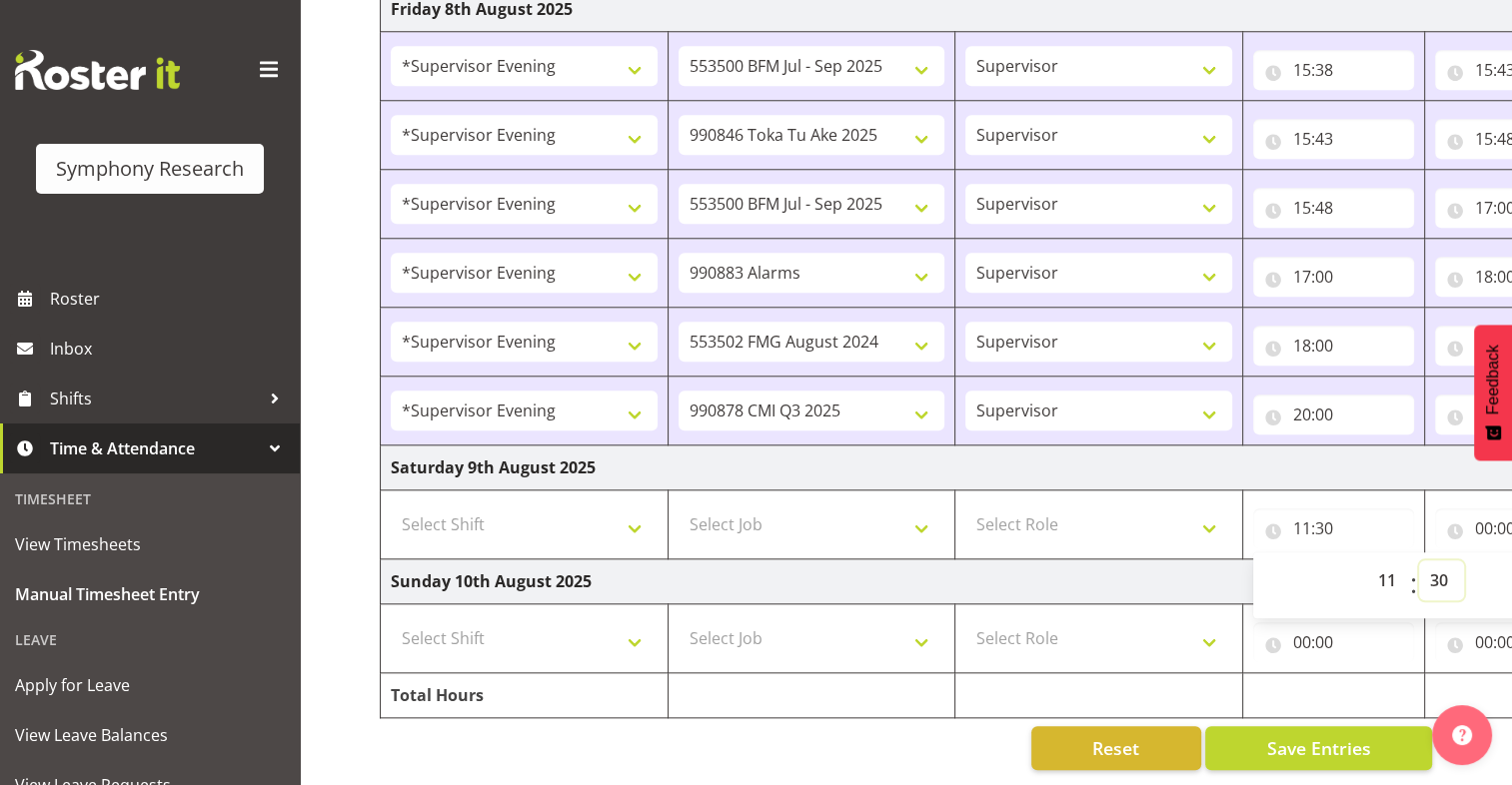 select on "31" 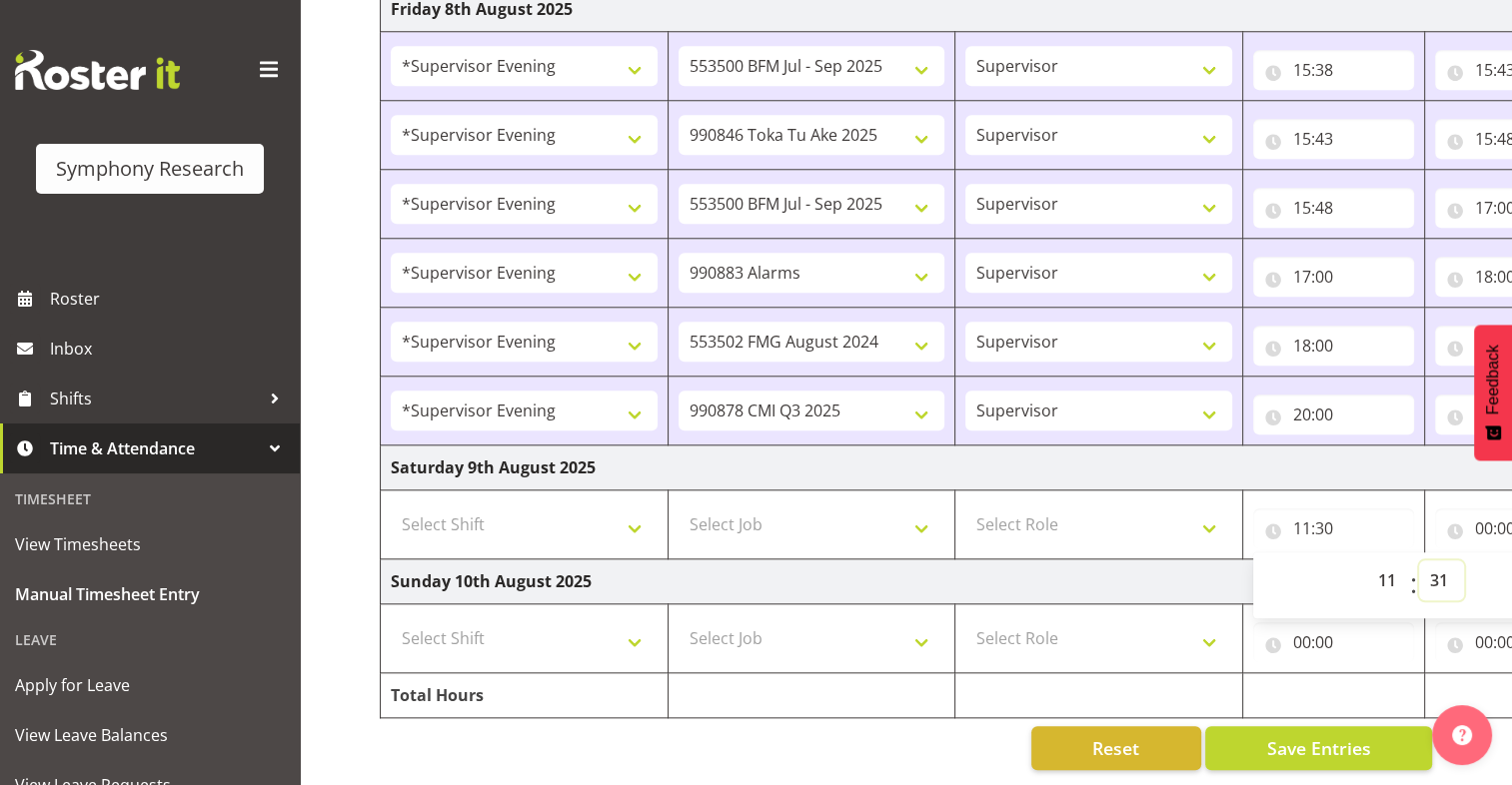 type on "11:31" 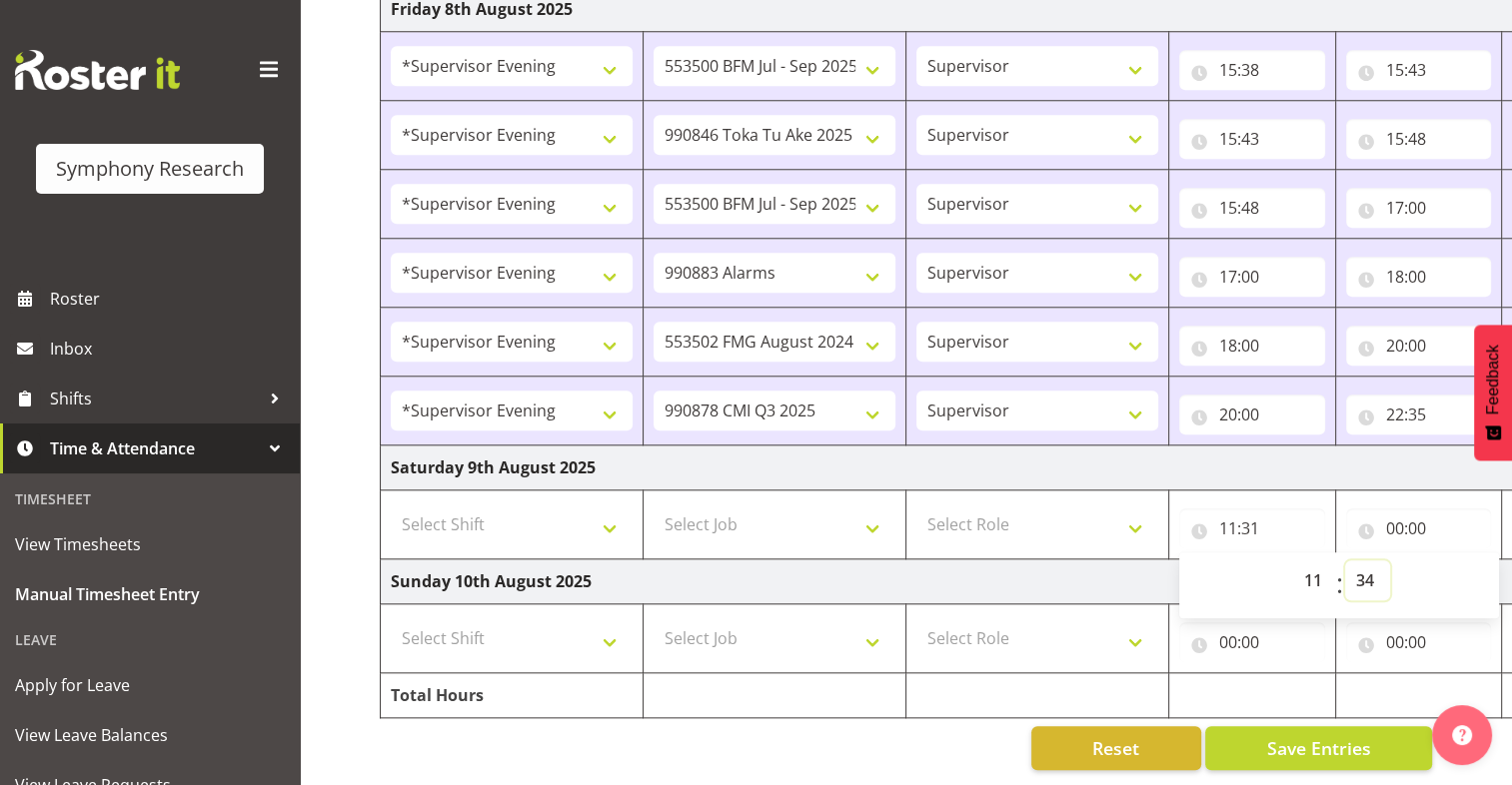 select on "35" 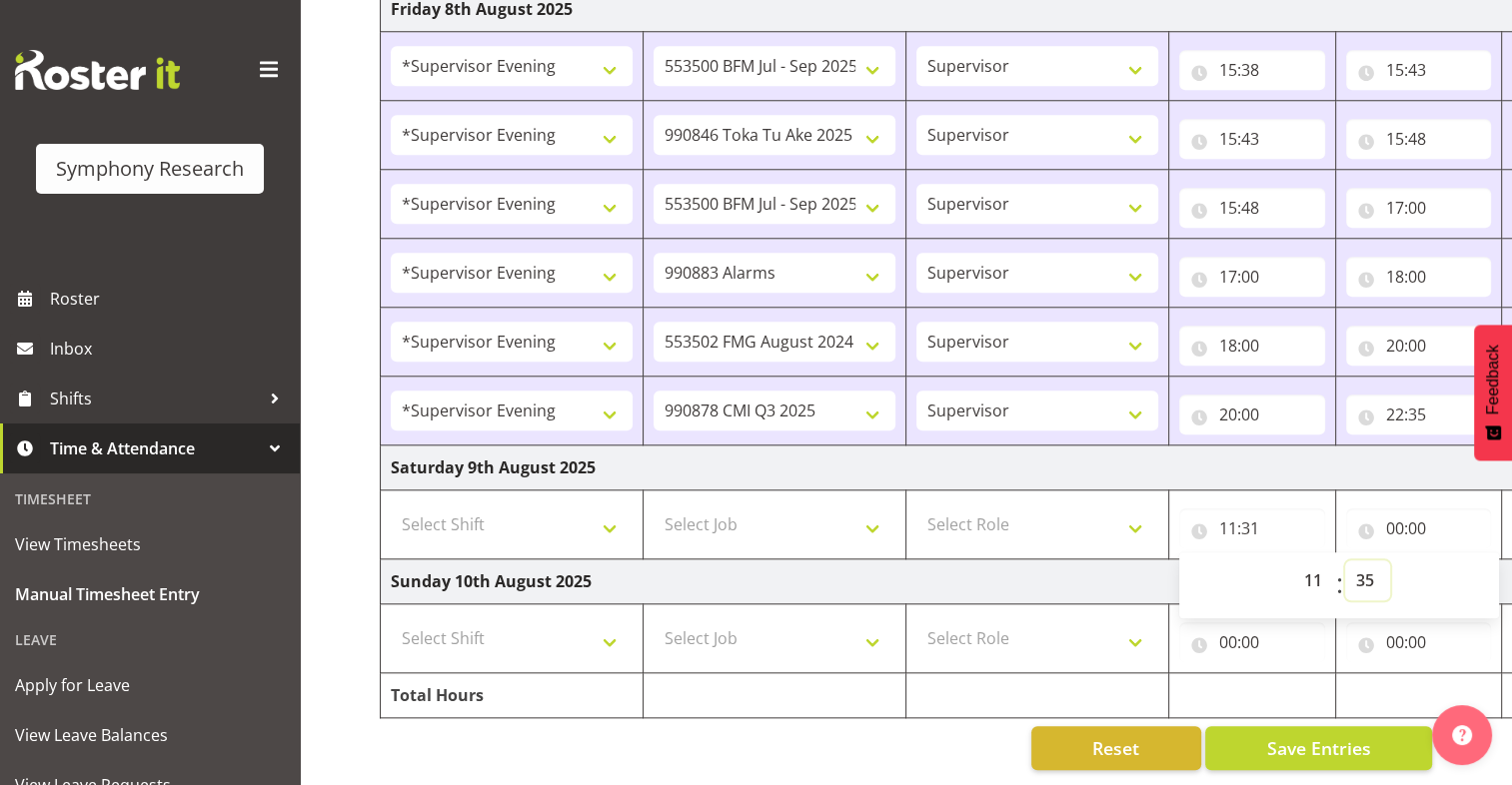 type on "11:35" 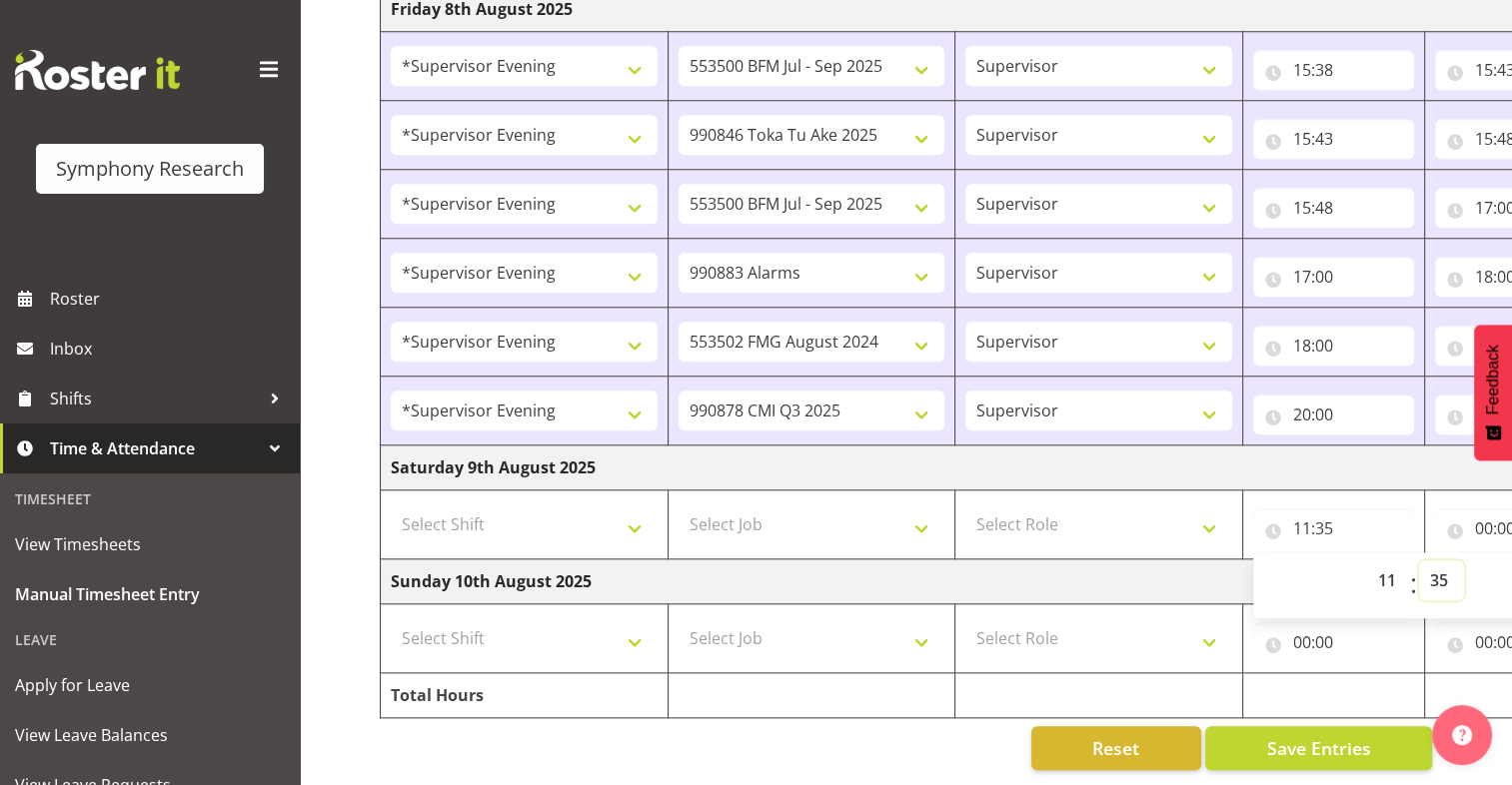select on "36" 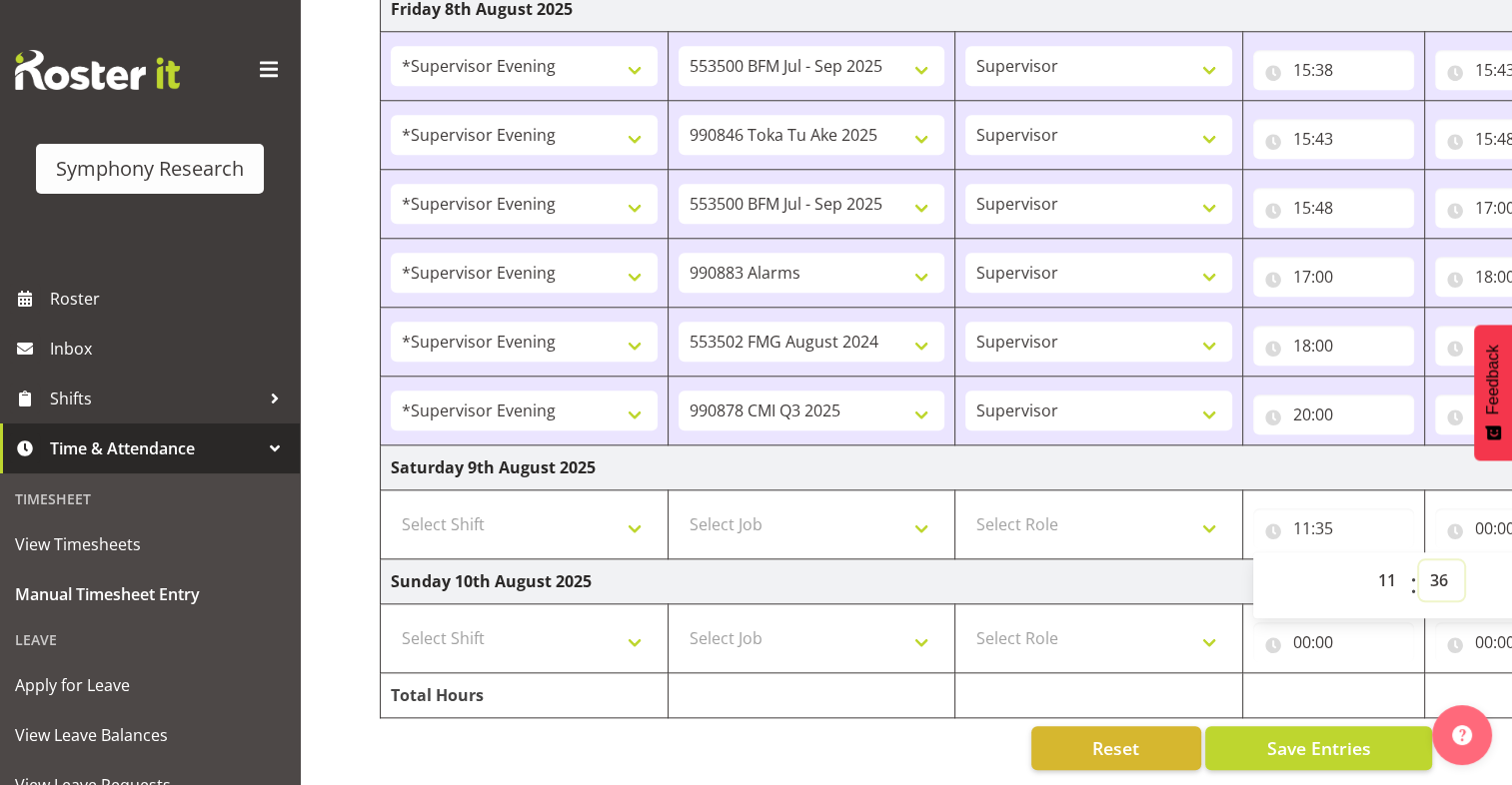 type on "11:36" 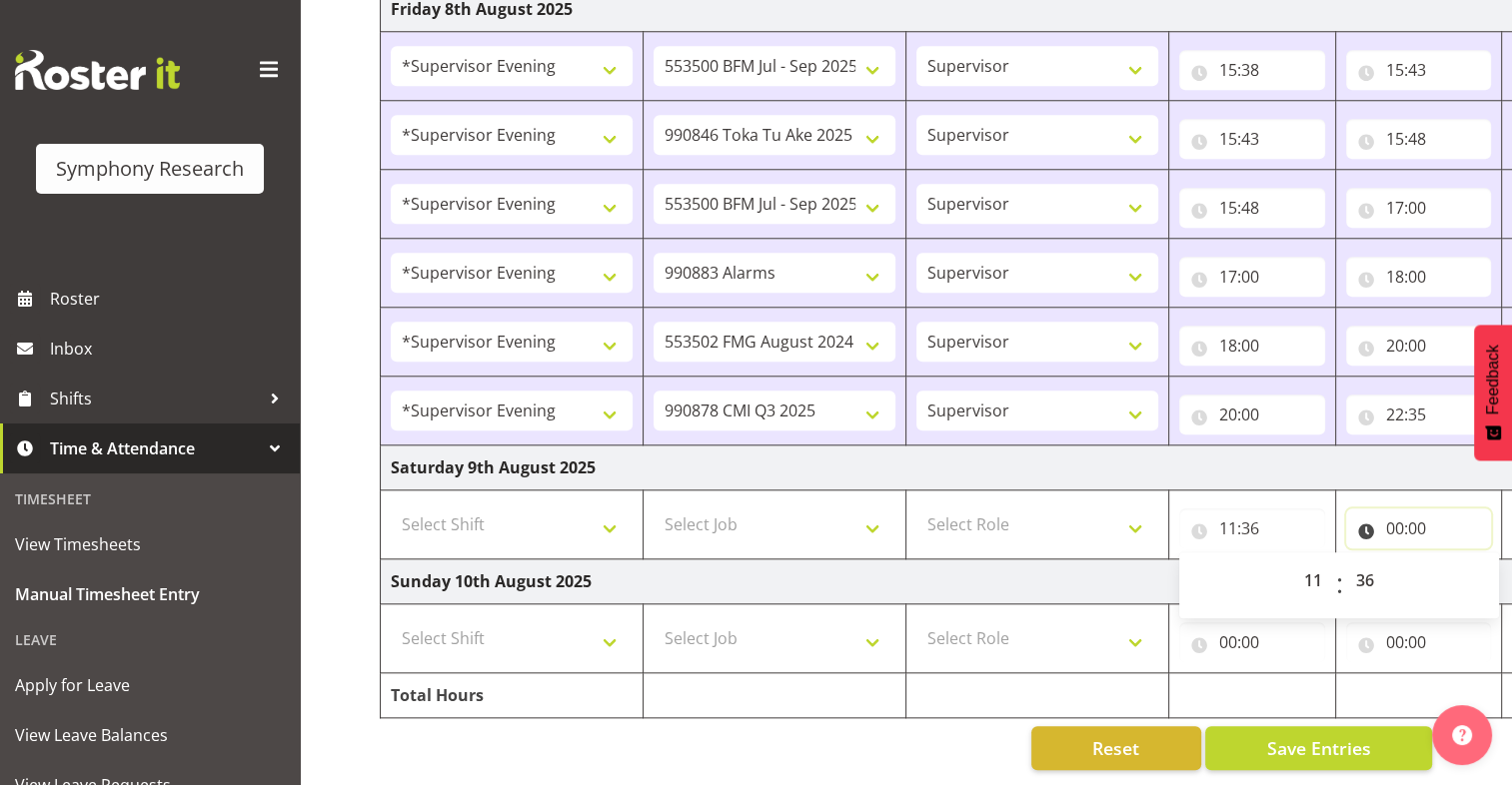 click on "00:00" at bounding box center [1419, 528] 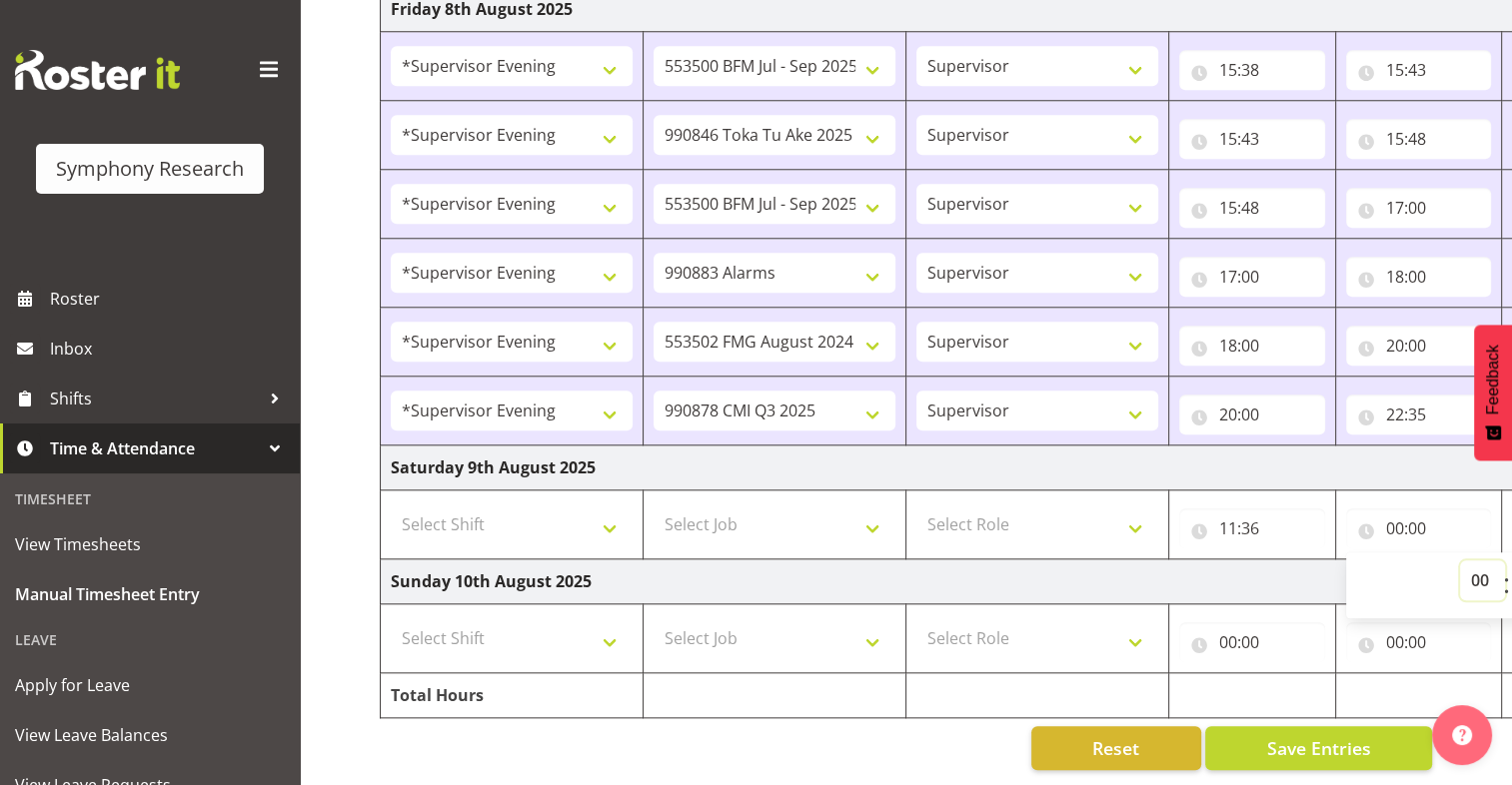 click on "00   01   02   03   04   05   06   07   08   09   10   11   12   13   14   15   16   17   18   19   20   21   22   23" at bounding box center (1482, 580) 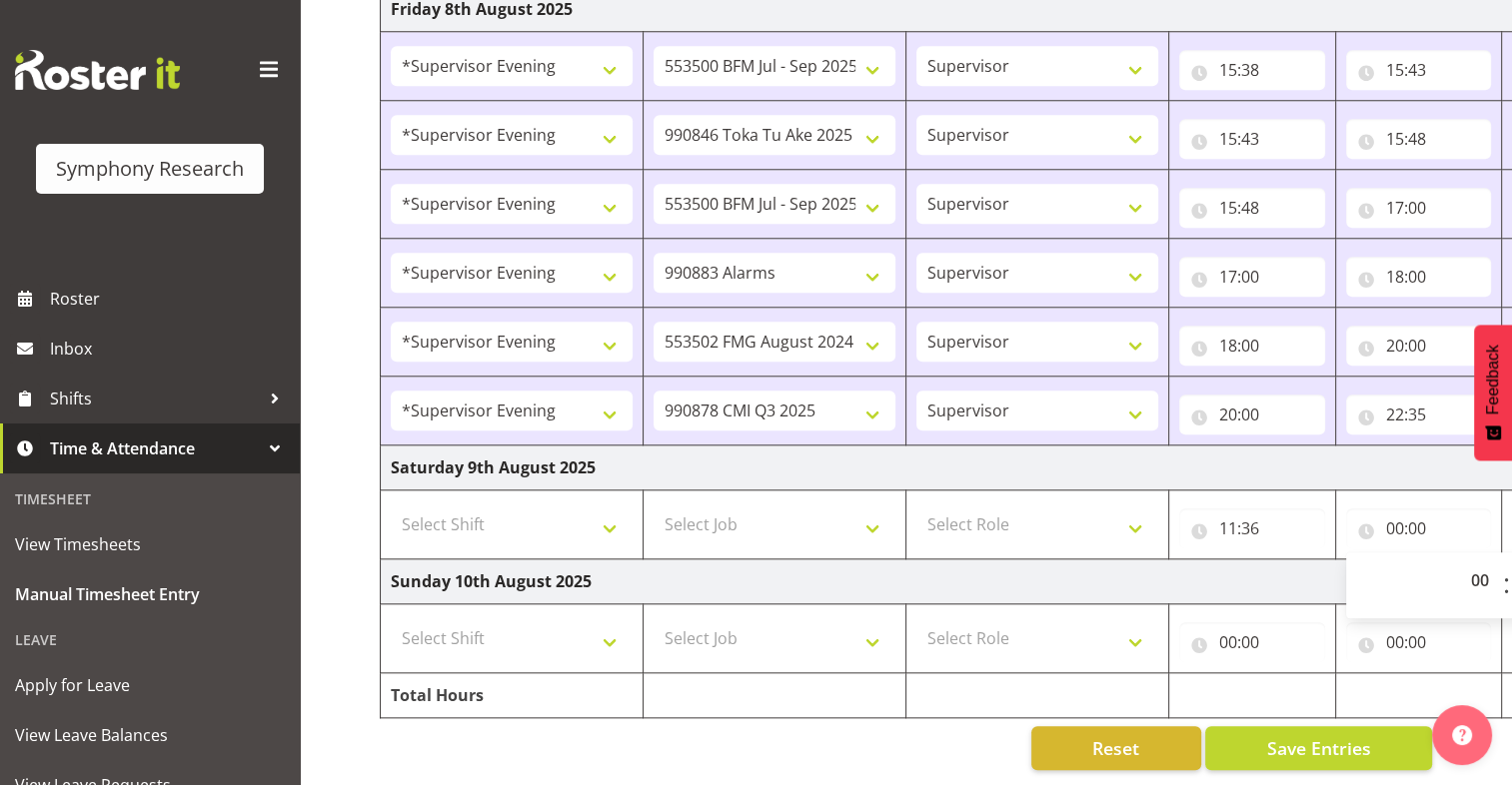 click on "Saturday 9th August 2025" at bounding box center [1079, 467] 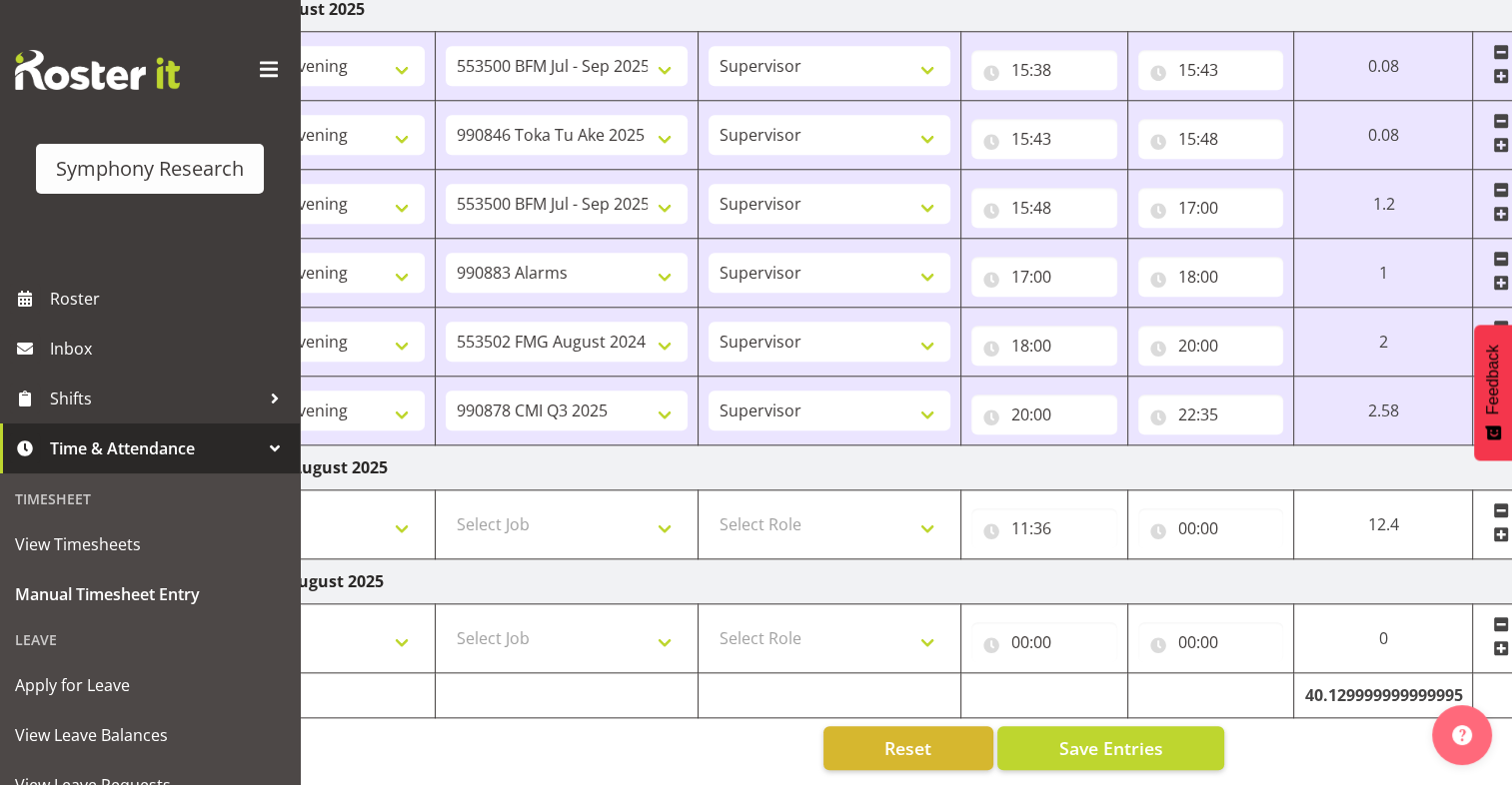scroll, scrollTop: 0, scrollLeft: 213, axis: horizontal 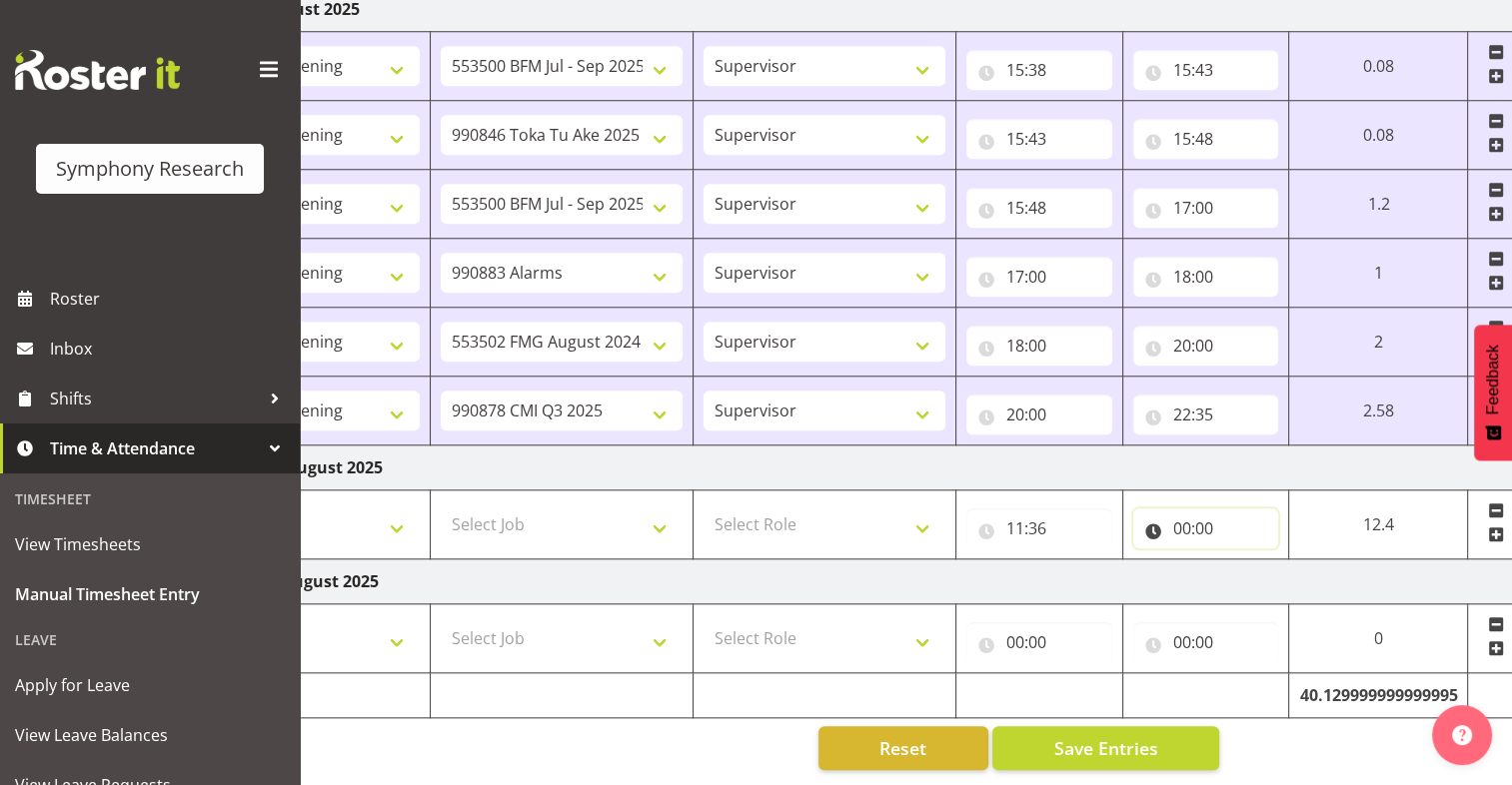 click on "00:00" at bounding box center [1206, 528] 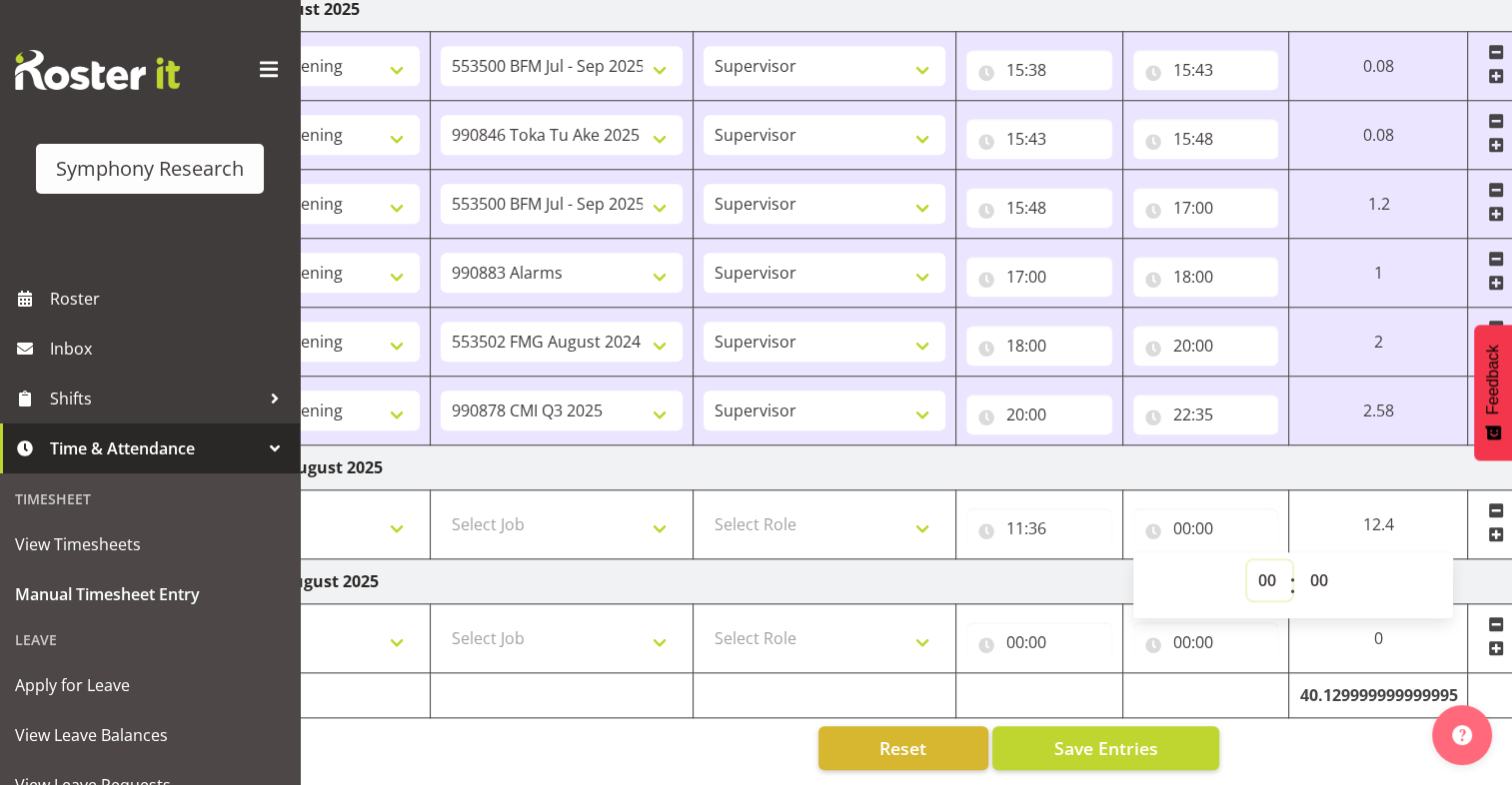 click on "00   01   02   03   04   05   06   07   08   09   10   11   12   13   14   15   16   17   18   19   20   21   22   23" at bounding box center (1269, 580) 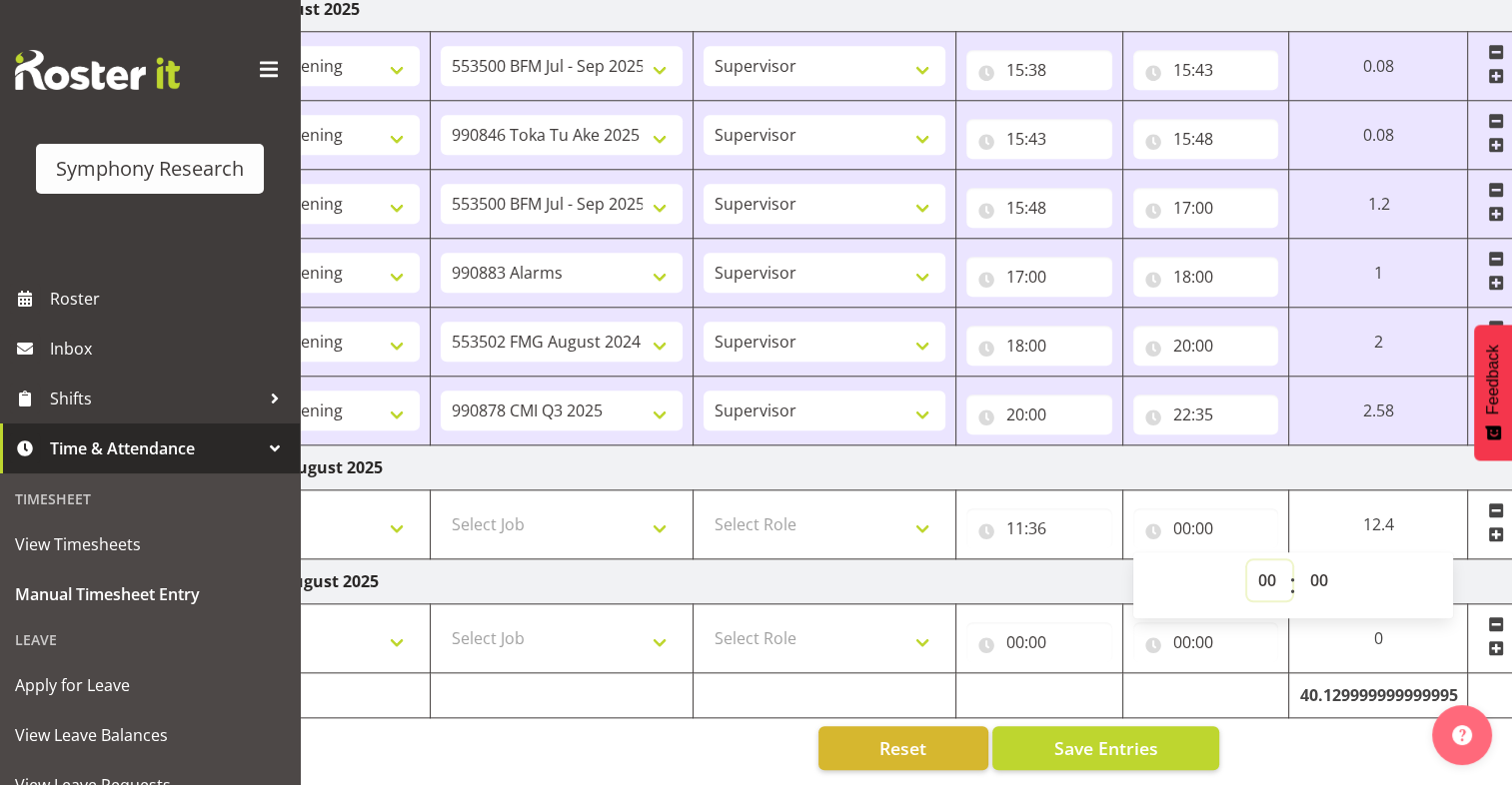 select on "17" 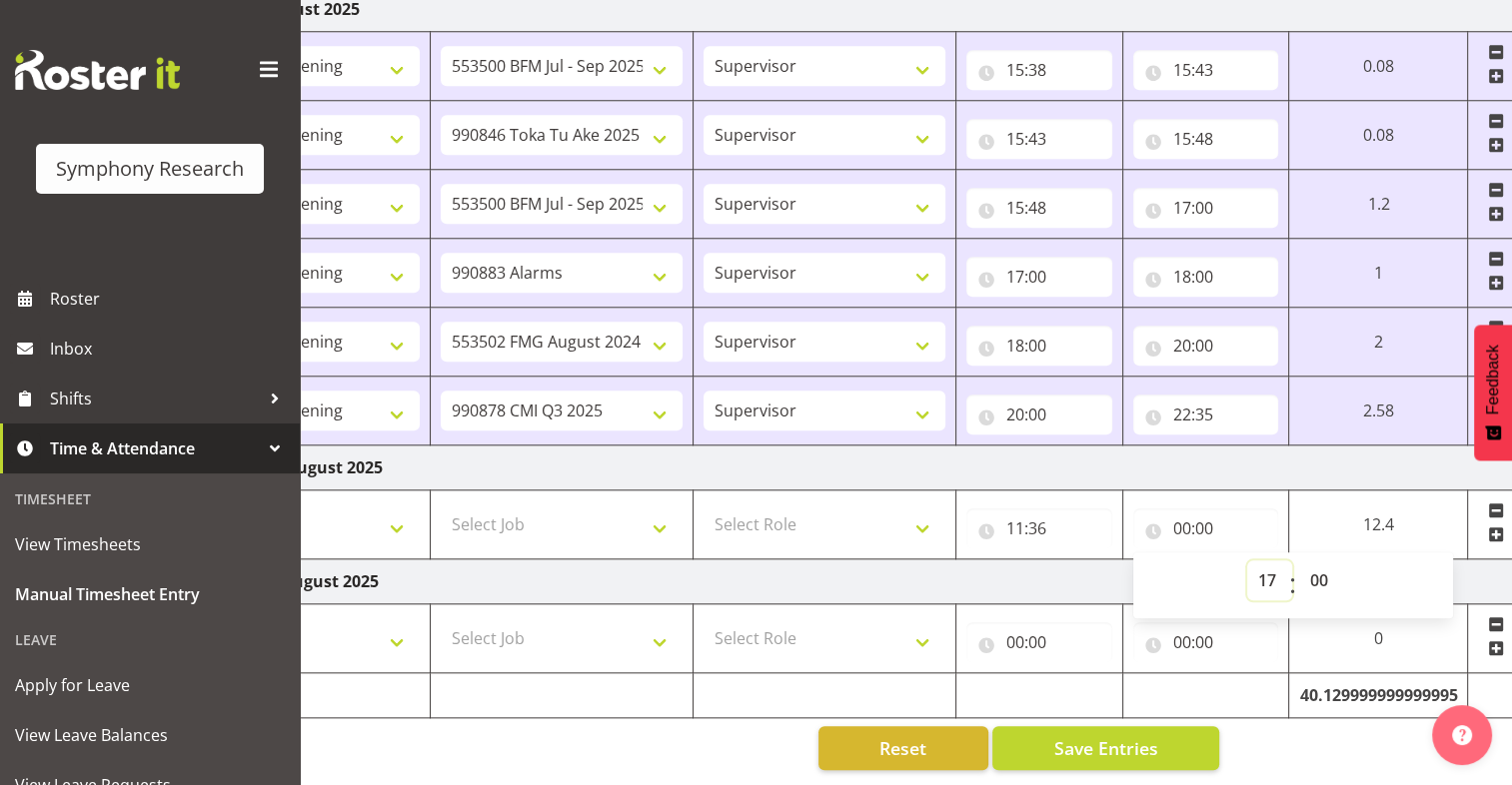 click on "00   01   02   03   04   05   06   07   08   09   10   11   12   13   14   15   16   17   18   19   20   21   22   23" at bounding box center [1269, 580] 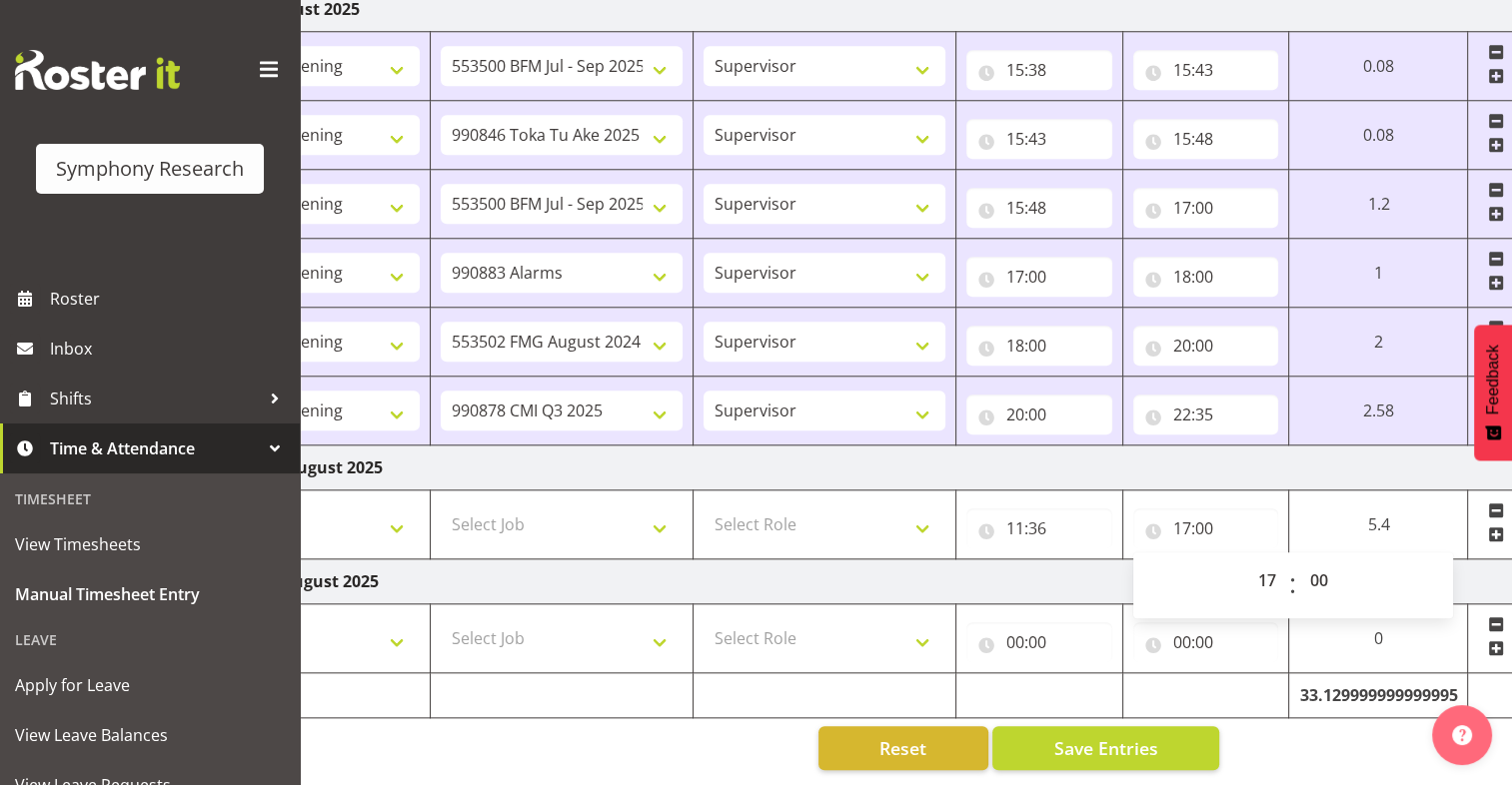 click on "Saturday 9th August 2025" at bounding box center [866, 467] 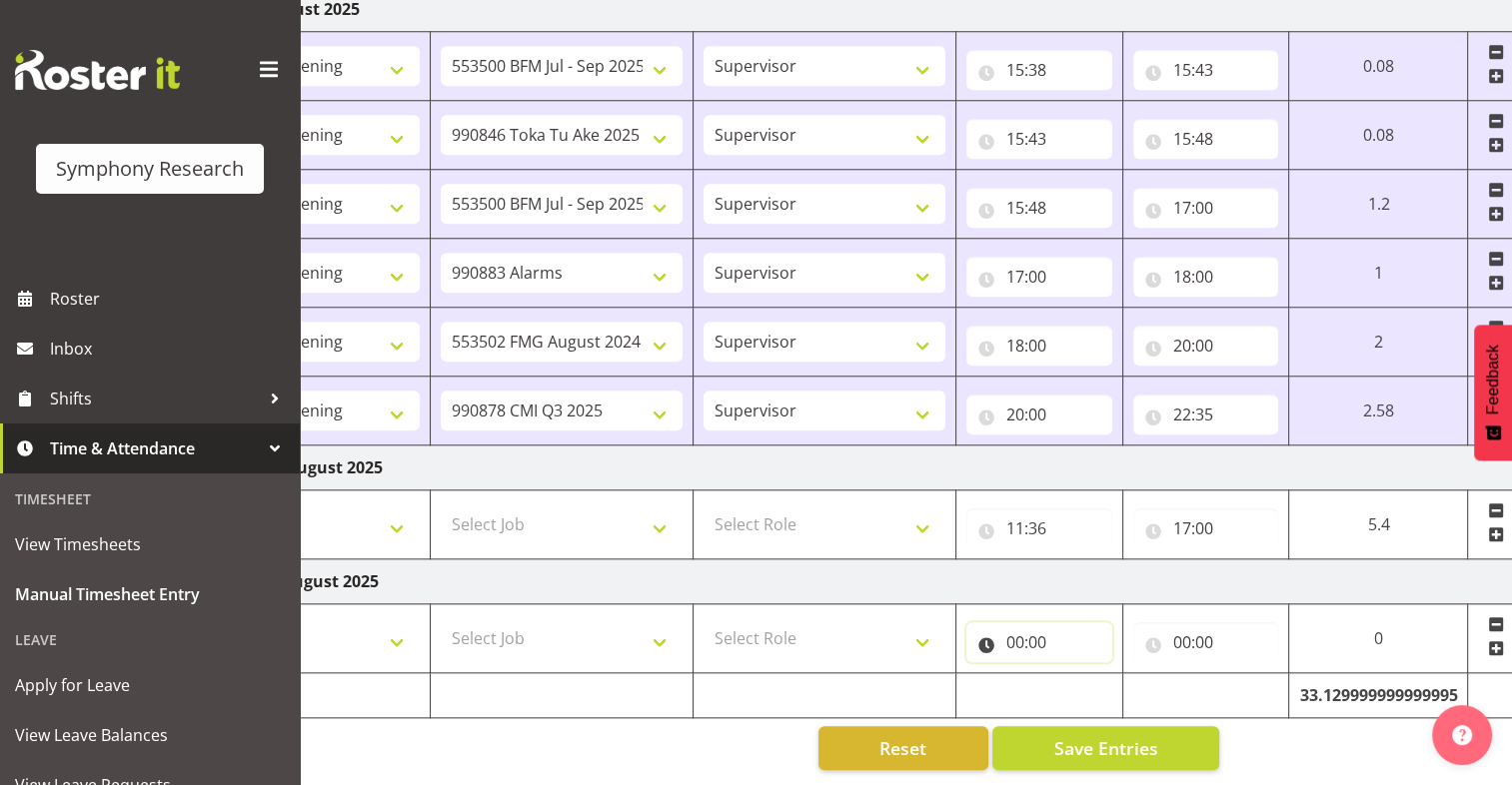 click on "00:00" at bounding box center (1039, 642) 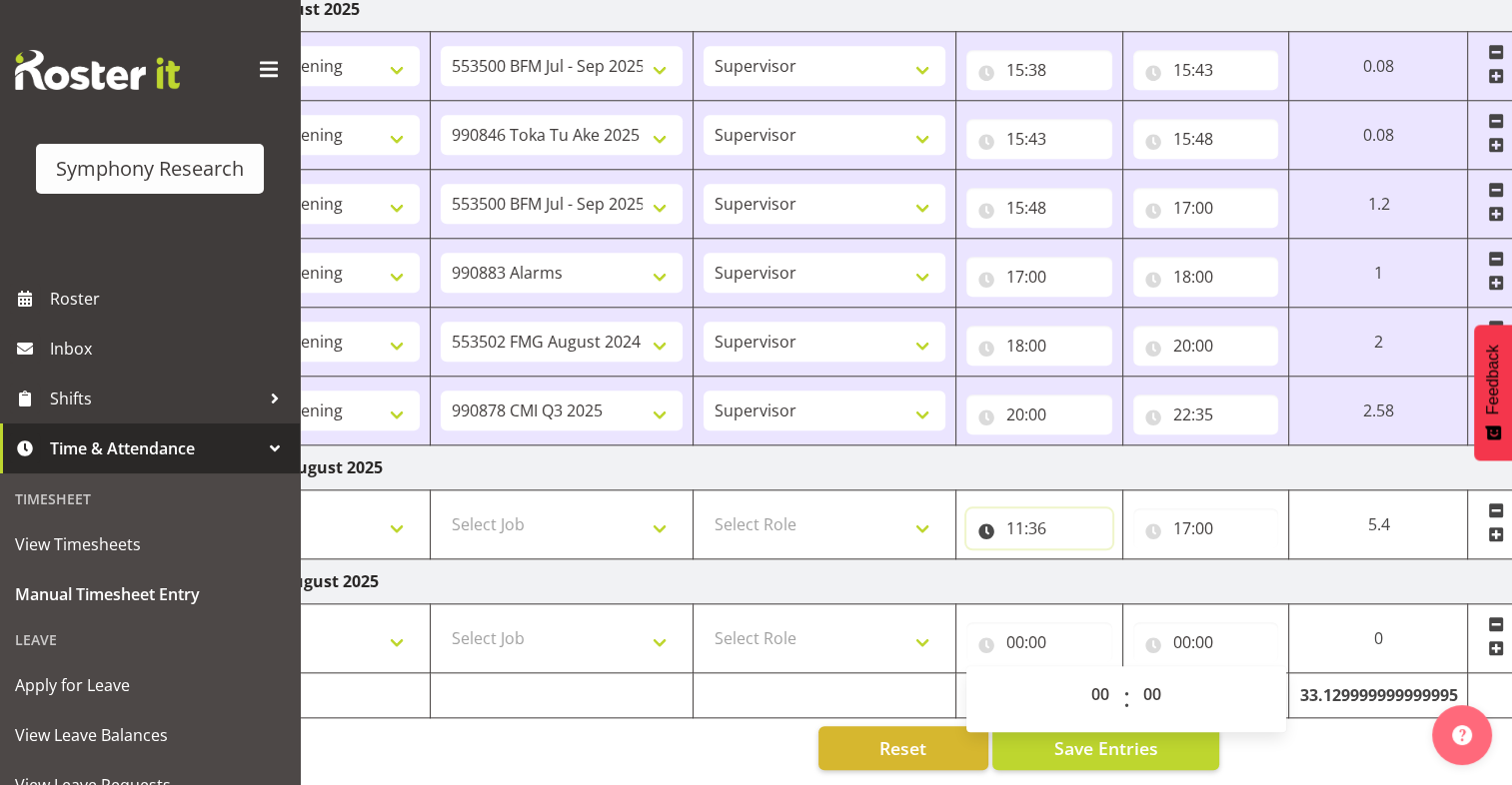 click on "11:36" at bounding box center (1039, 528) 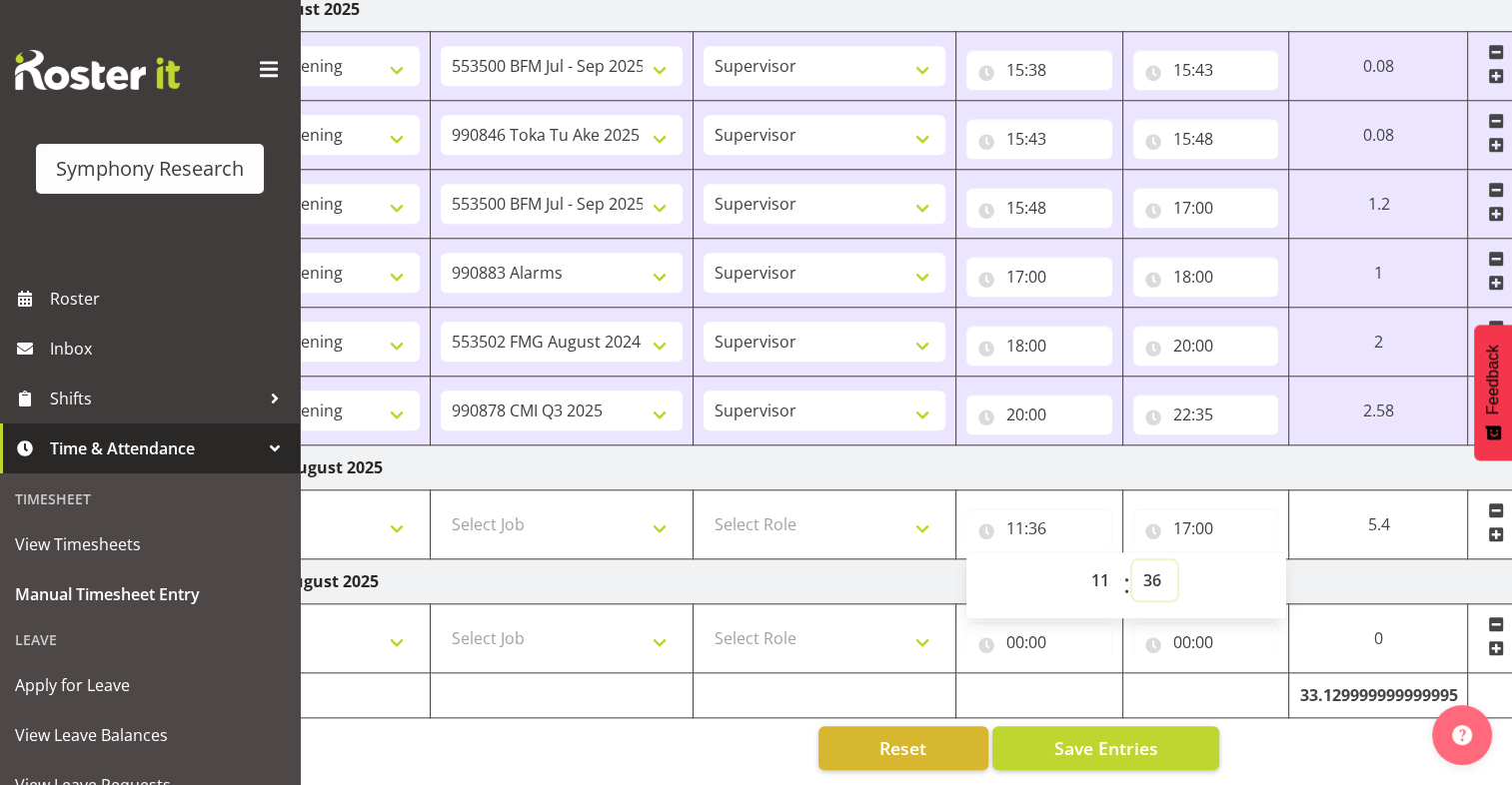 click on "00   01   02   03   04   05   06   07   08   09   10   11   12   13   14   15   16   17   18   19   20   21   22   23   24   25   26   27   28   29   30   31   32   33   34   35   36   37   38   39   40   41   42   43   44   45   46   47   48   49   50   51   52   53   54   55   56   57   58   59" at bounding box center (1154, 580) 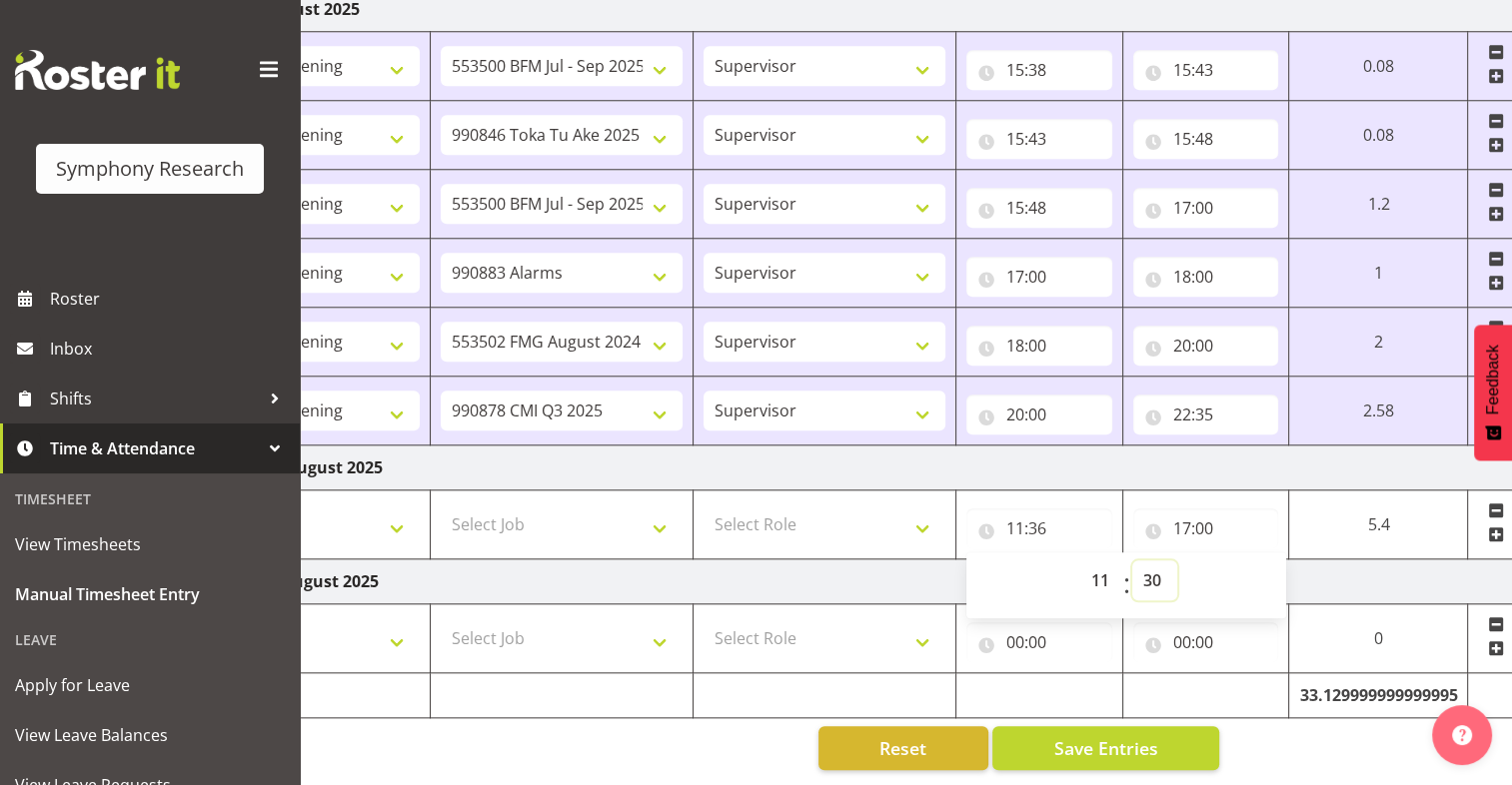 click on "00   01   02   03   04   05   06   07   08   09   10   11   12   13   14   15   16   17   18   19   20   21   22   23   24   25   26   27   28   29   30   31   32   33   34   35   36   37   38   39   40   41   42   43   44   45   46   47   48   49   50   51   52   53   54   55   56   57   58   59" at bounding box center (1154, 580) 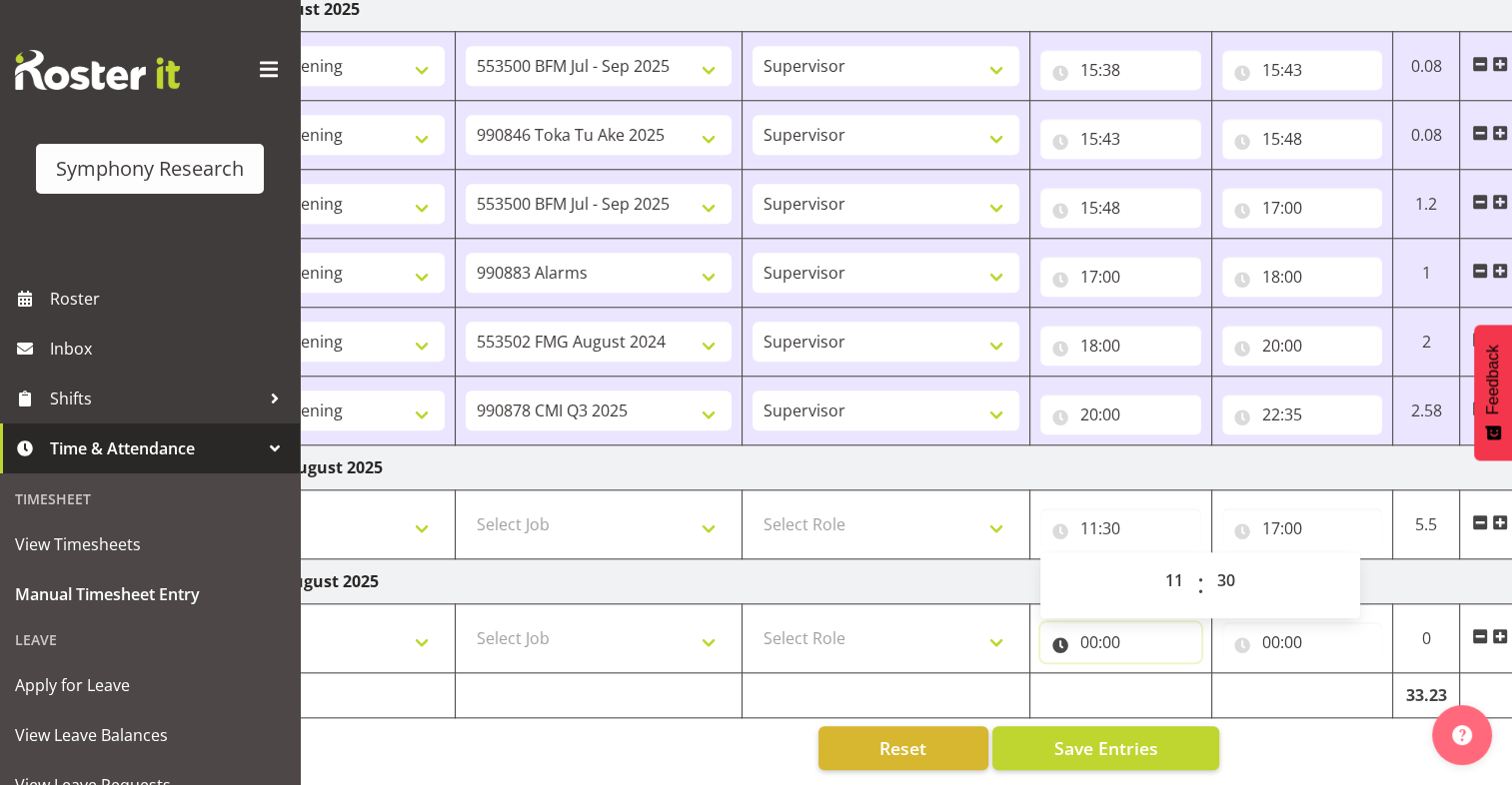 click on "00:00" at bounding box center (1120, 642) 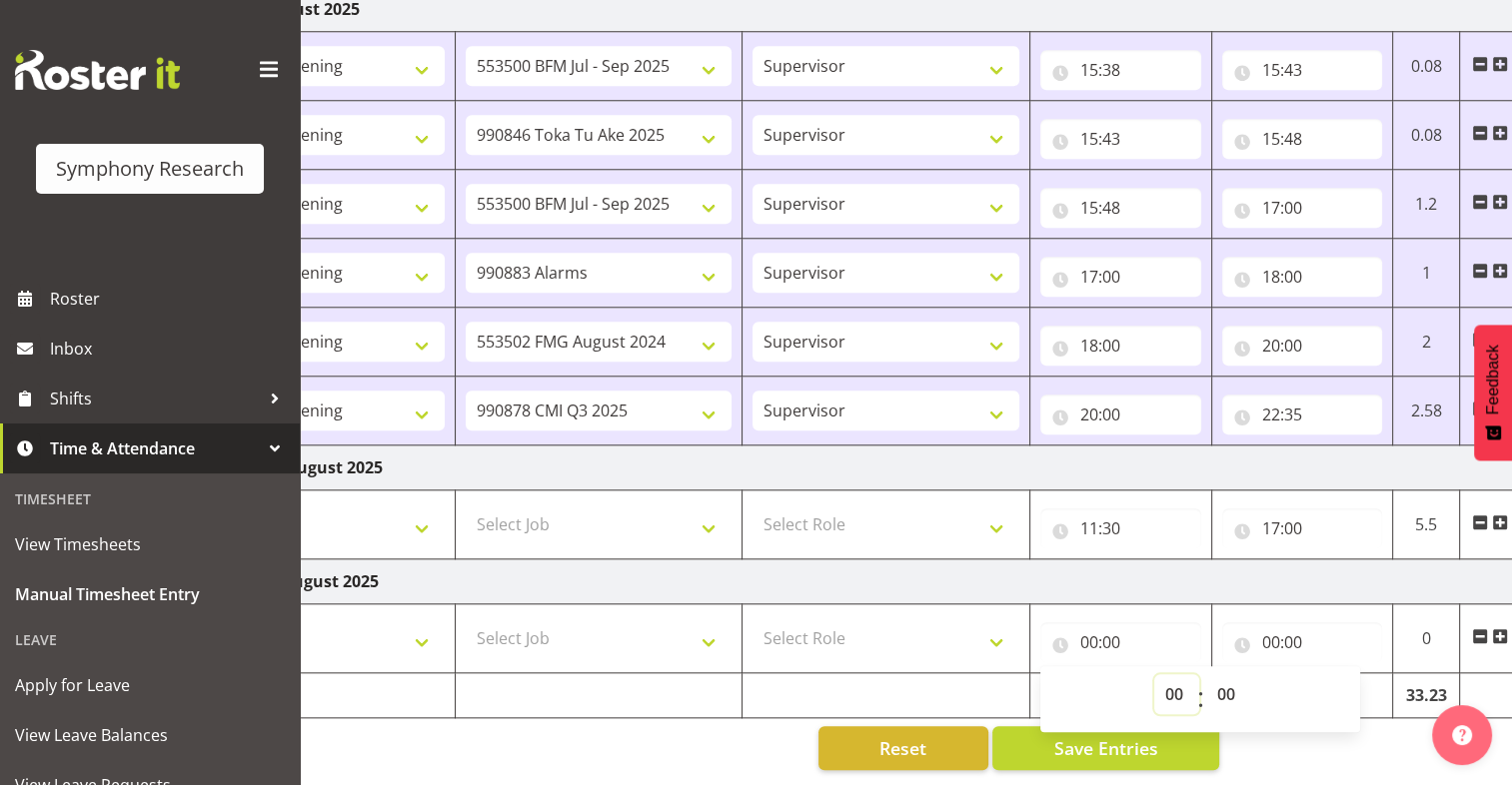 click on "00   01   02   03   04   05   06   07   08   09   10   11   12   13   14   15   16   17   18   19   20   21   22   23" at bounding box center [1176, 694] 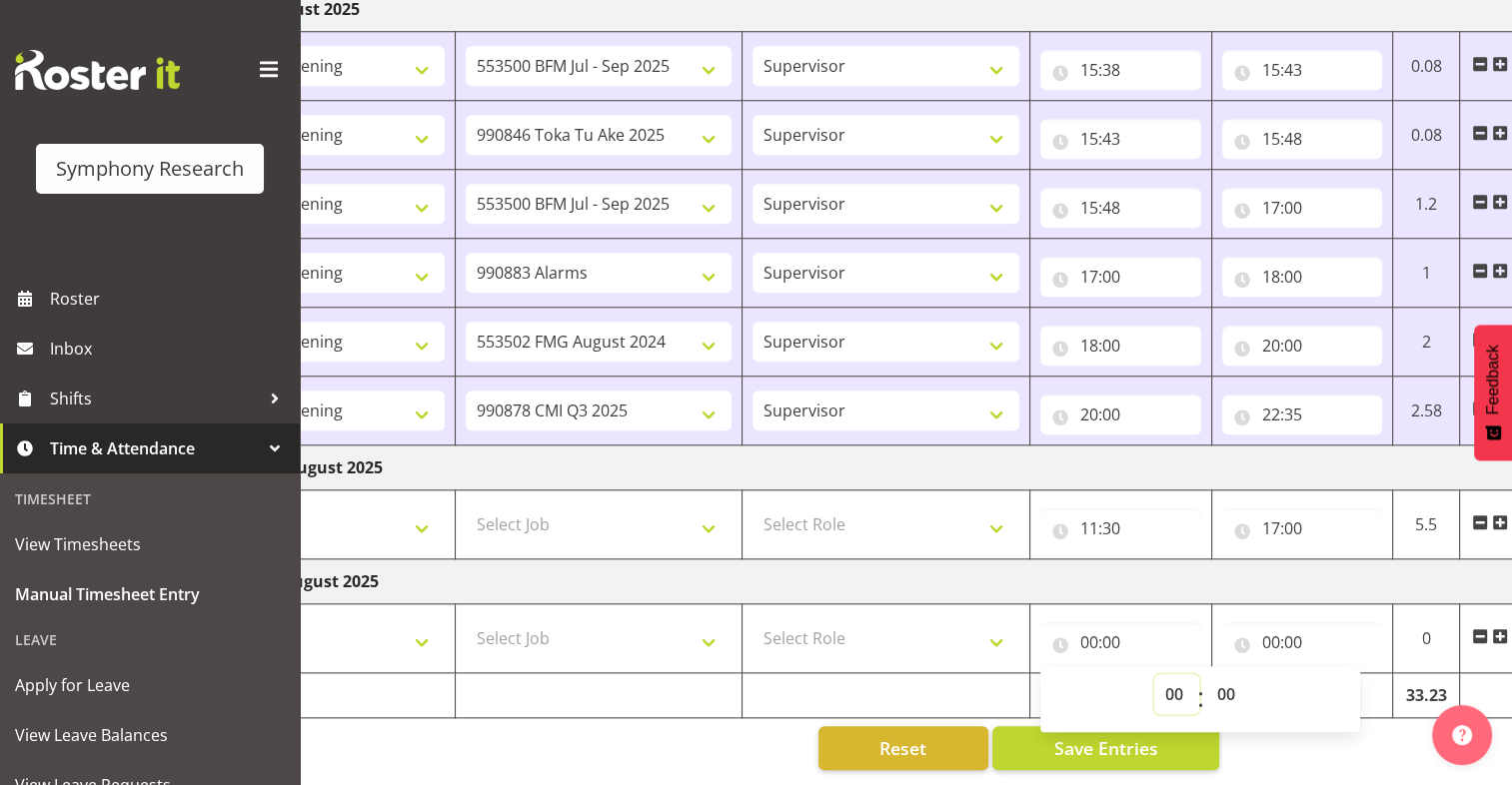 select on "11" 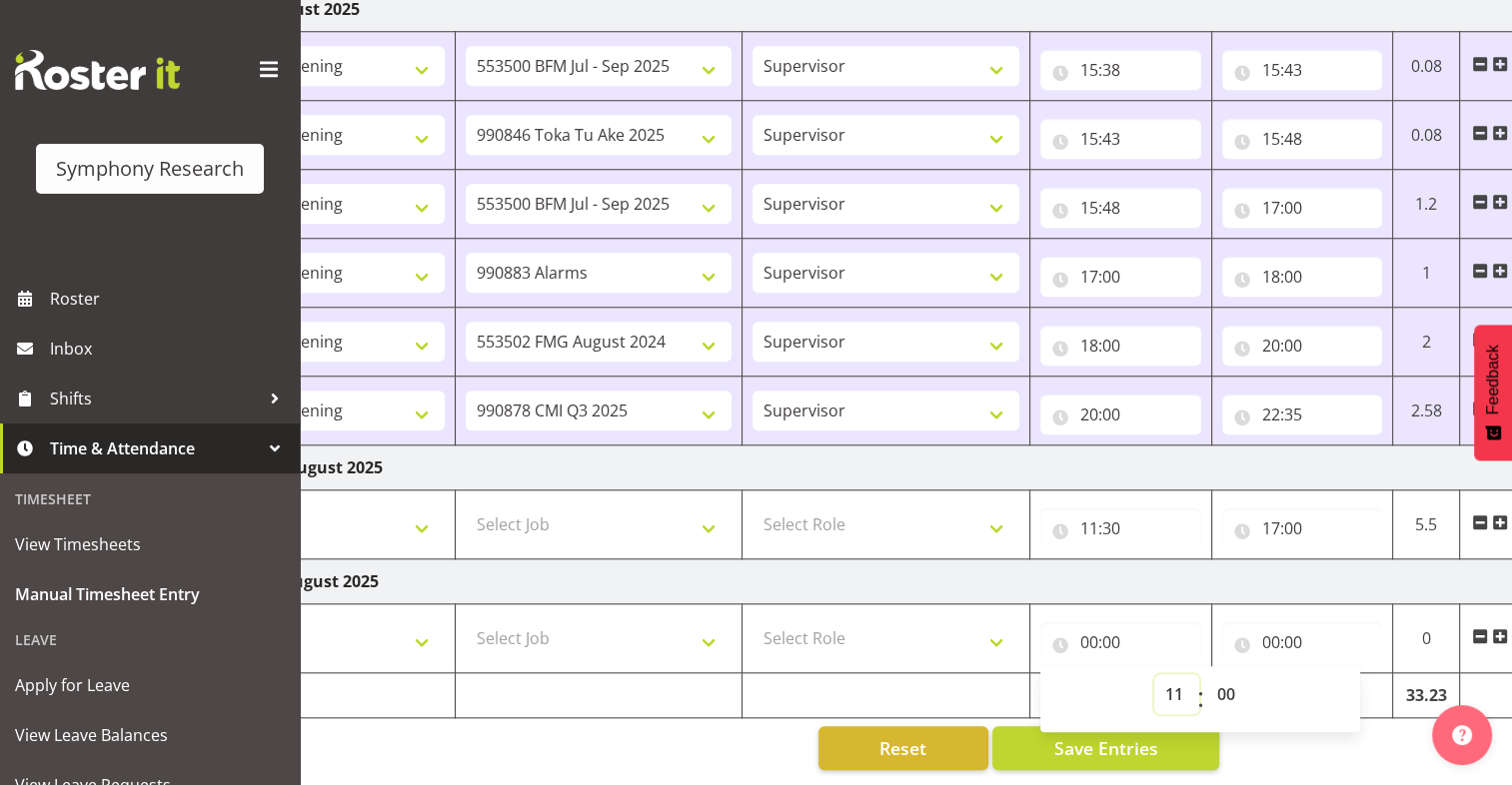 click on "00   01   02   03   04   05   06   07   08   09   10   11   12   13   14   15   16   17   18   19   20   21   22   23" at bounding box center [1176, 694] 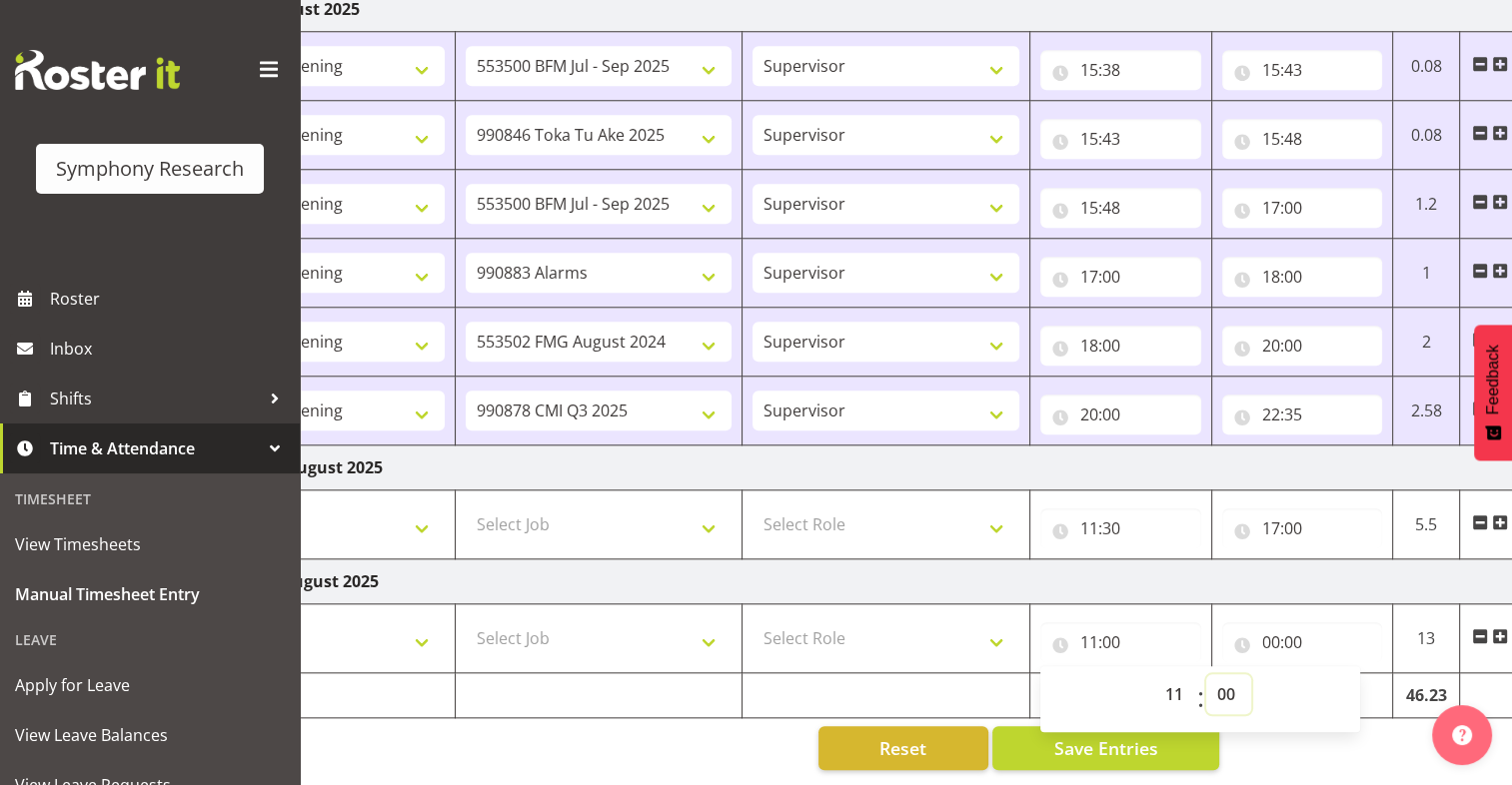 click on "00   01   02   03   04   05   06   07   08   09   10   11   12   13   14   15   16   17   18   19   20   21   22   23   24   25   26   27   28   29   30   31   32   33   34   35   36   37   38   39   40   41   42   43   44   45   46   47   48   49   50   51   52   53   54   55   56   57   58   59" at bounding box center [1228, 694] 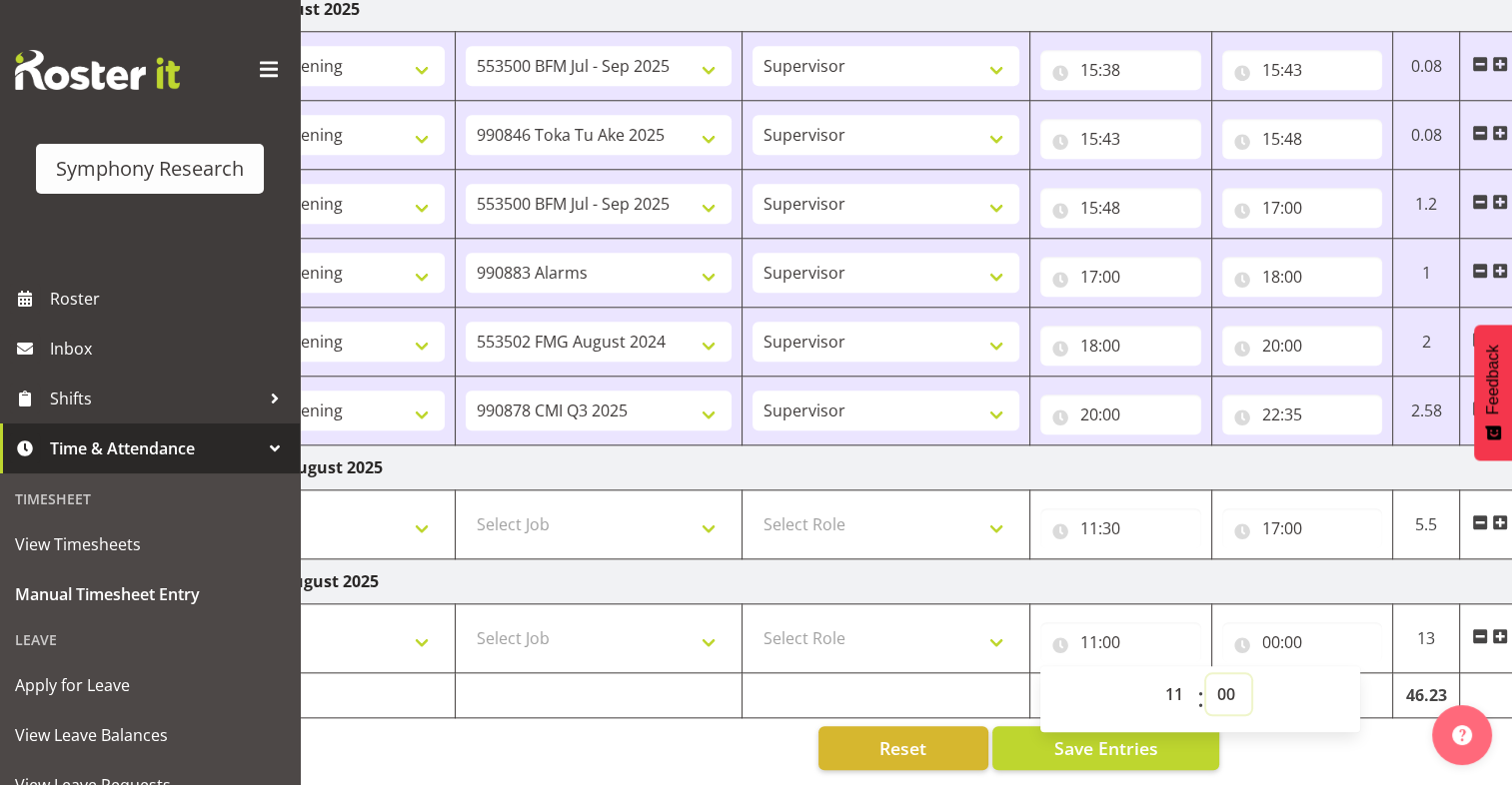 select on "30" 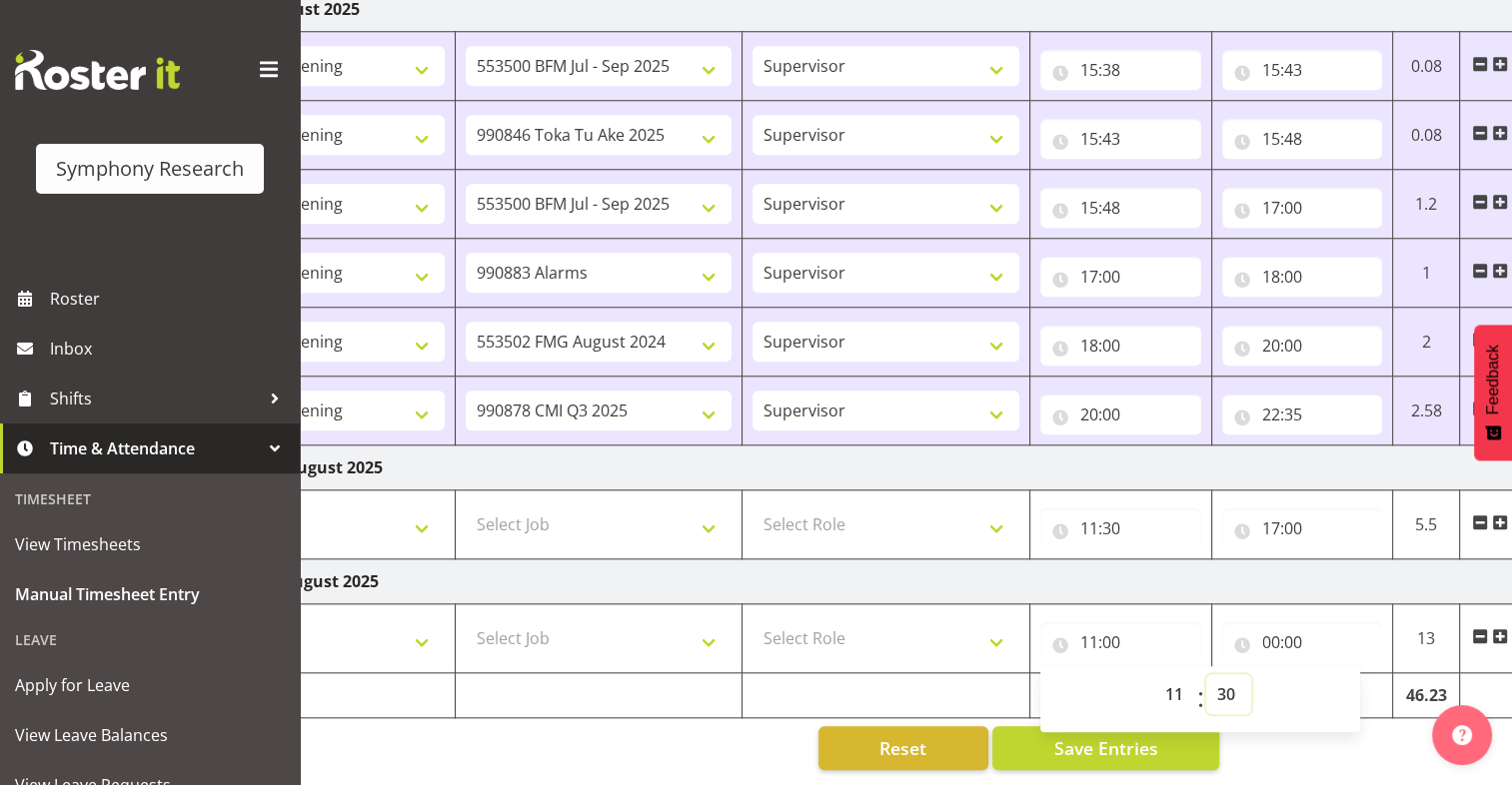 click on "00   01   02   03   04   05   06   07   08   09   10   11   12   13   14   15   16   17   18   19   20   21   22   23   24   25   26   27   28   29   30   31   32   33   34   35   36   37   38   39   40   41   42   43   44   45   46   47   48   49   50   51   52   53   54   55   56   57   58   59" at bounding box center (1228, 694) 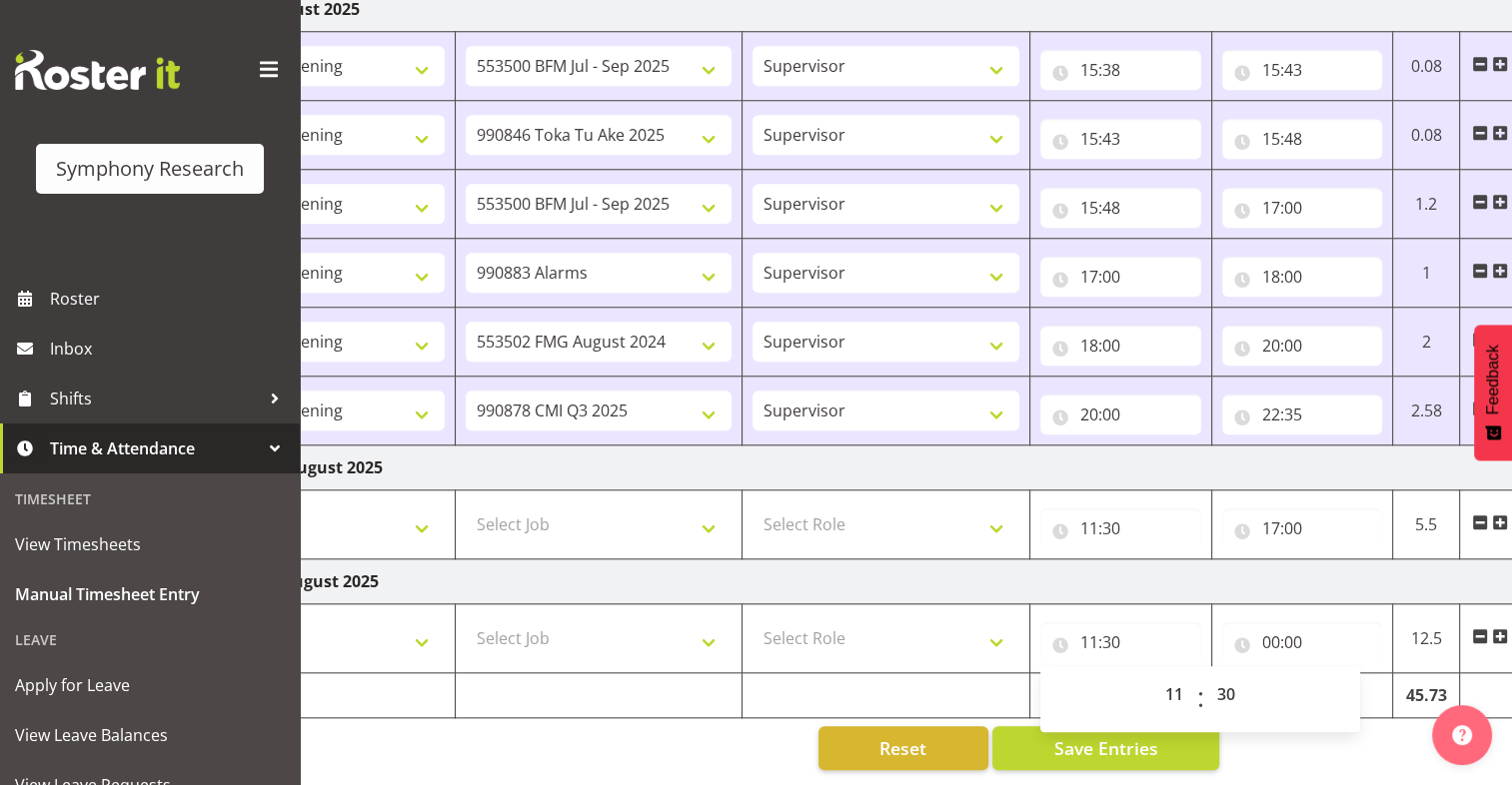 click on "Saturday 9th August 2025" at bounding box center (866, 467) 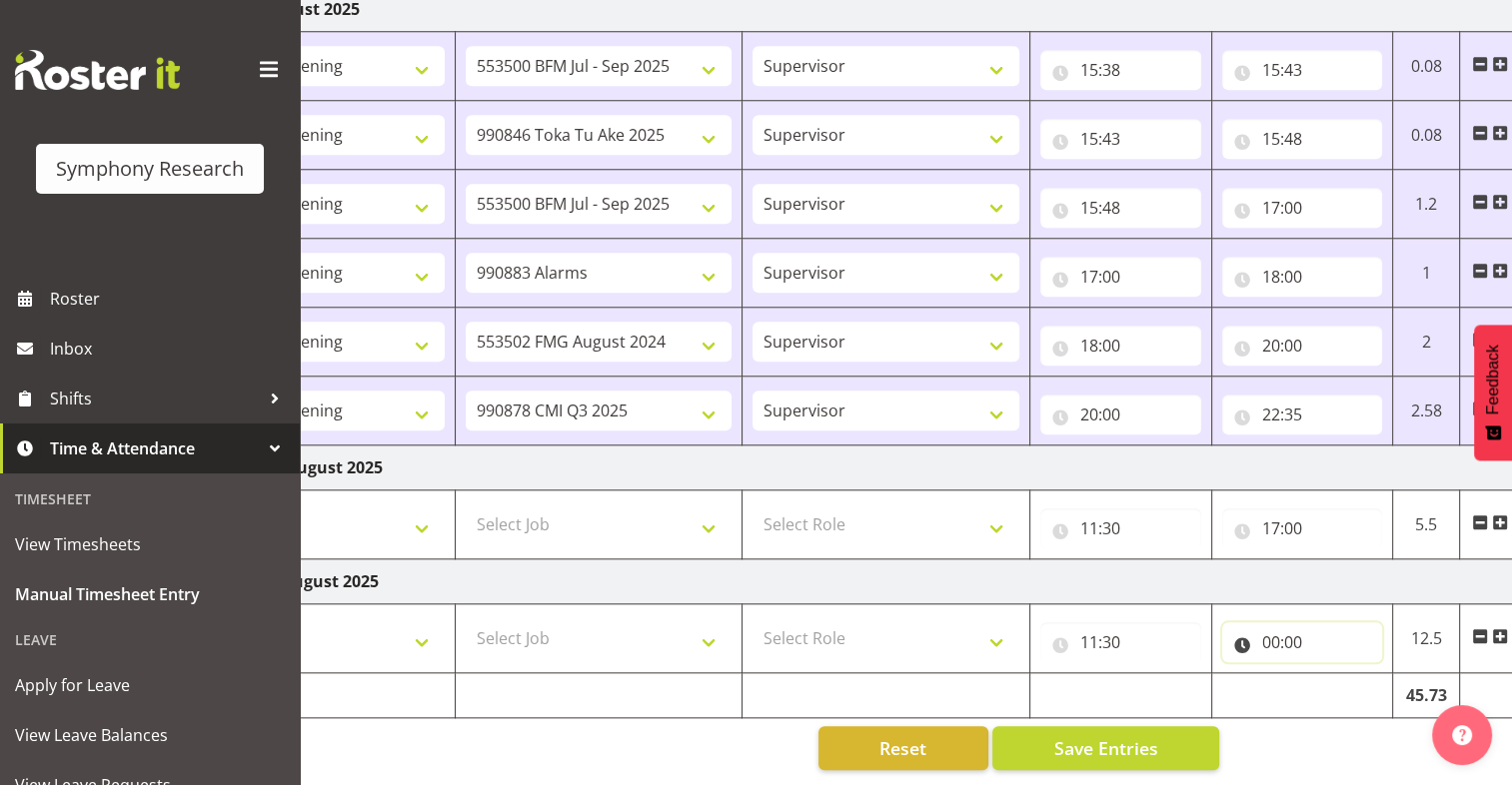 click on "00:00" at bounding box center (1302, 642) 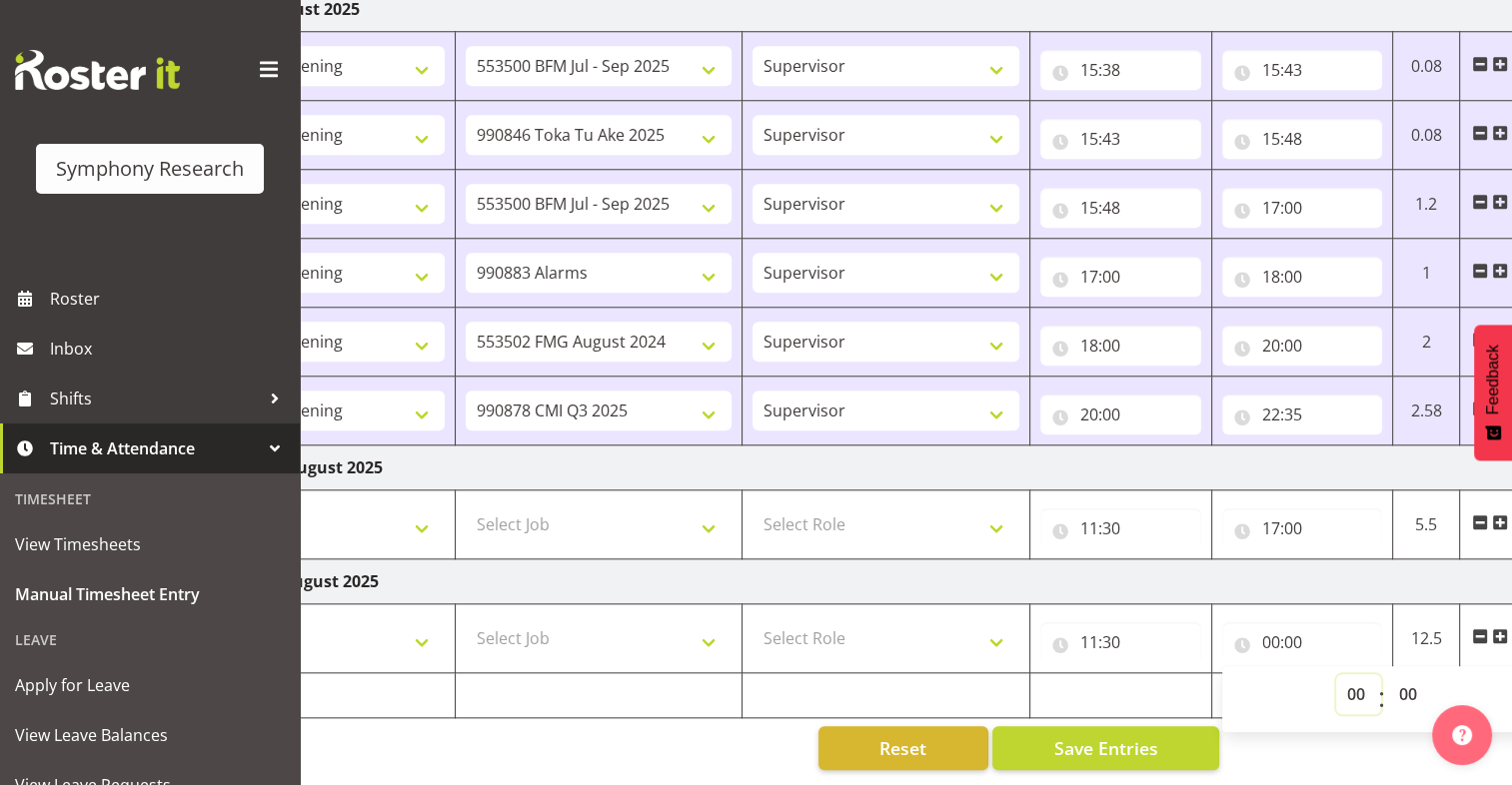 click on "00   01   02   03   04   05   06   07   08   09   10   11   12   13   14   15   16   17   18   19   20   21   22   23" at bounding box center [1358, 694] 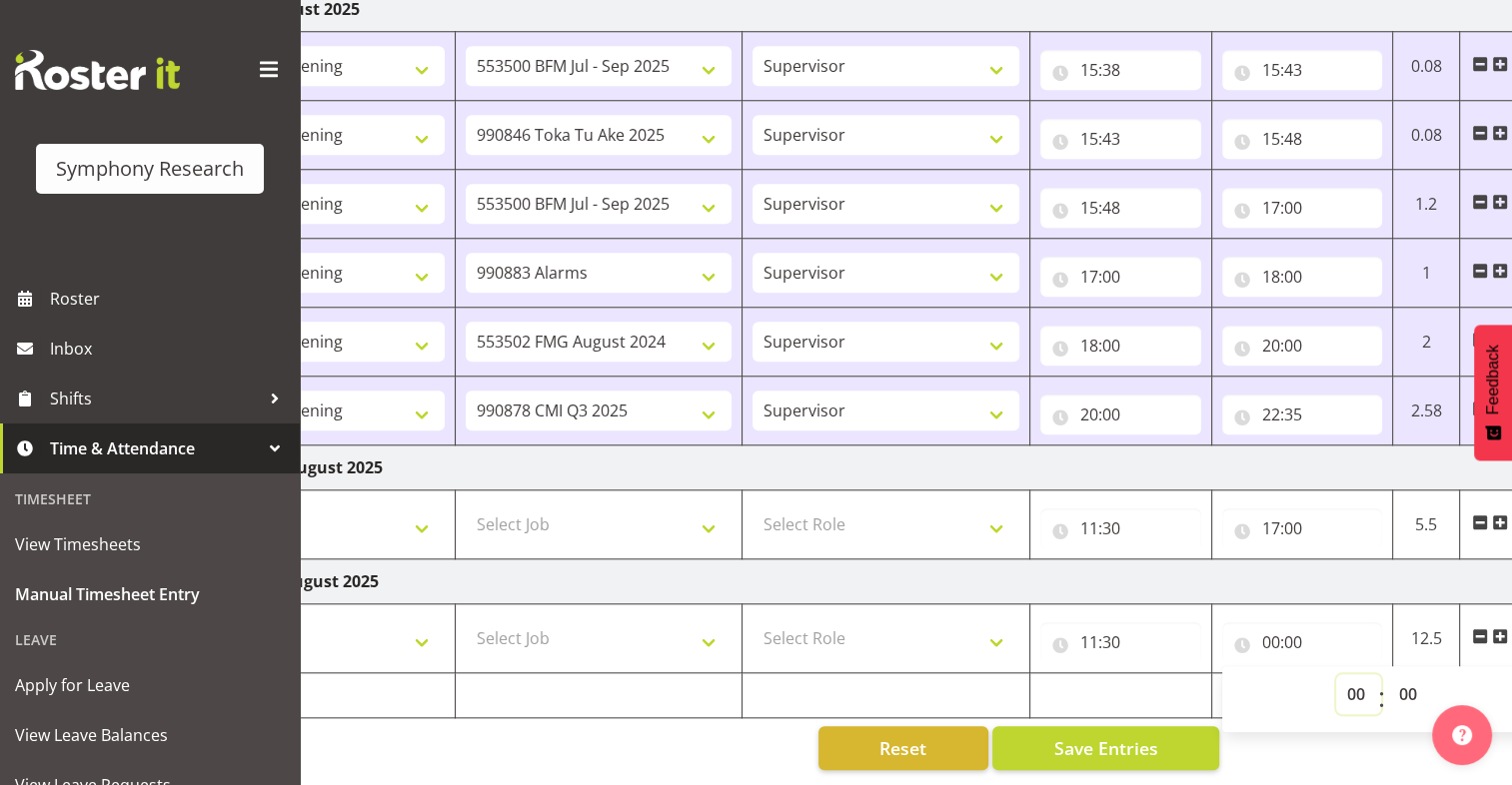 select on "17" 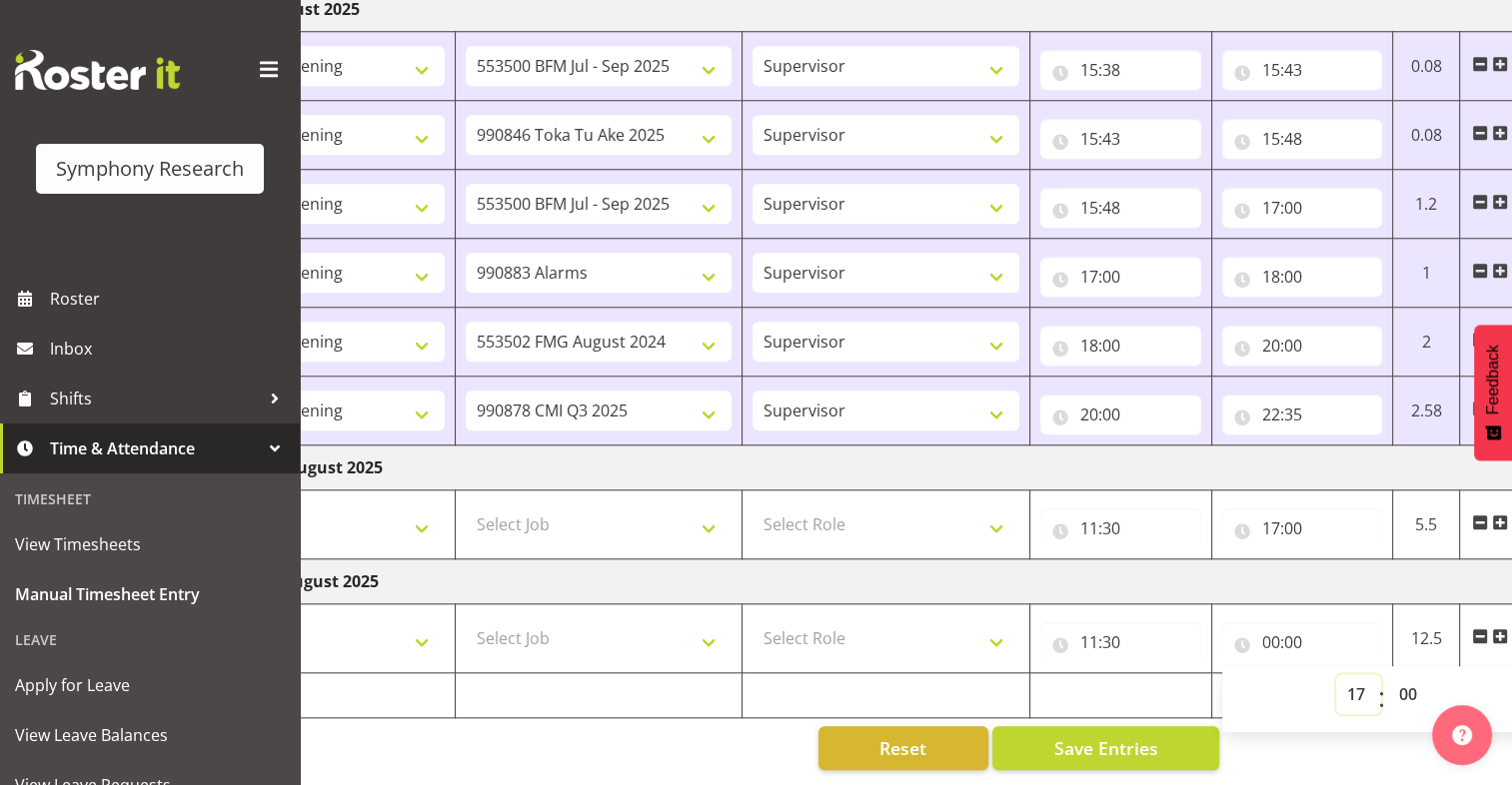 click on "00   01   02   03   04   05   06   07   08   09   10   11   12   13   14   15   16   17   18   19   20   21   22   23" at bounding box center (1358, 694) 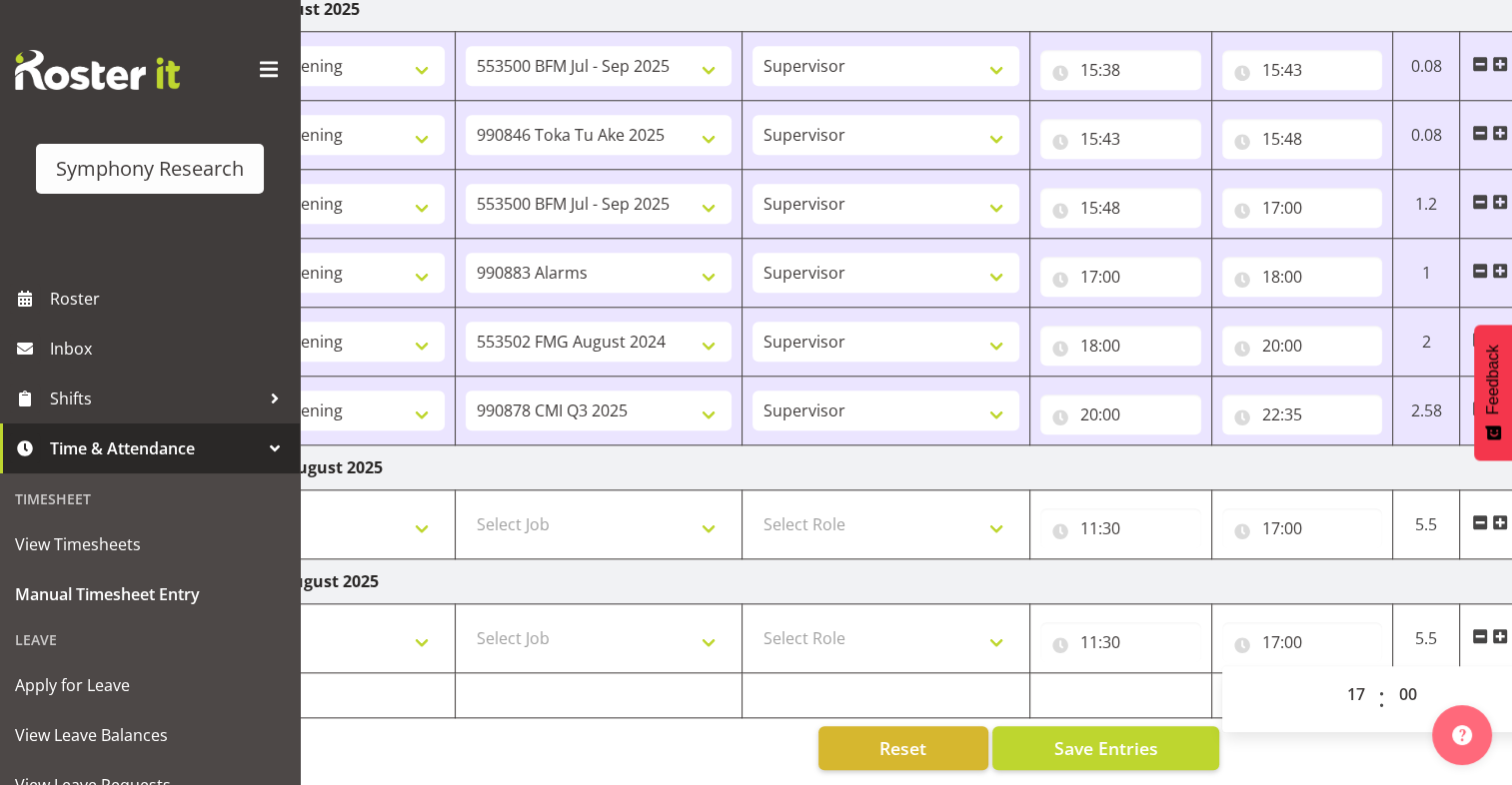click on "Sunday 10th August 2025" at bounding box center [866, 581] 